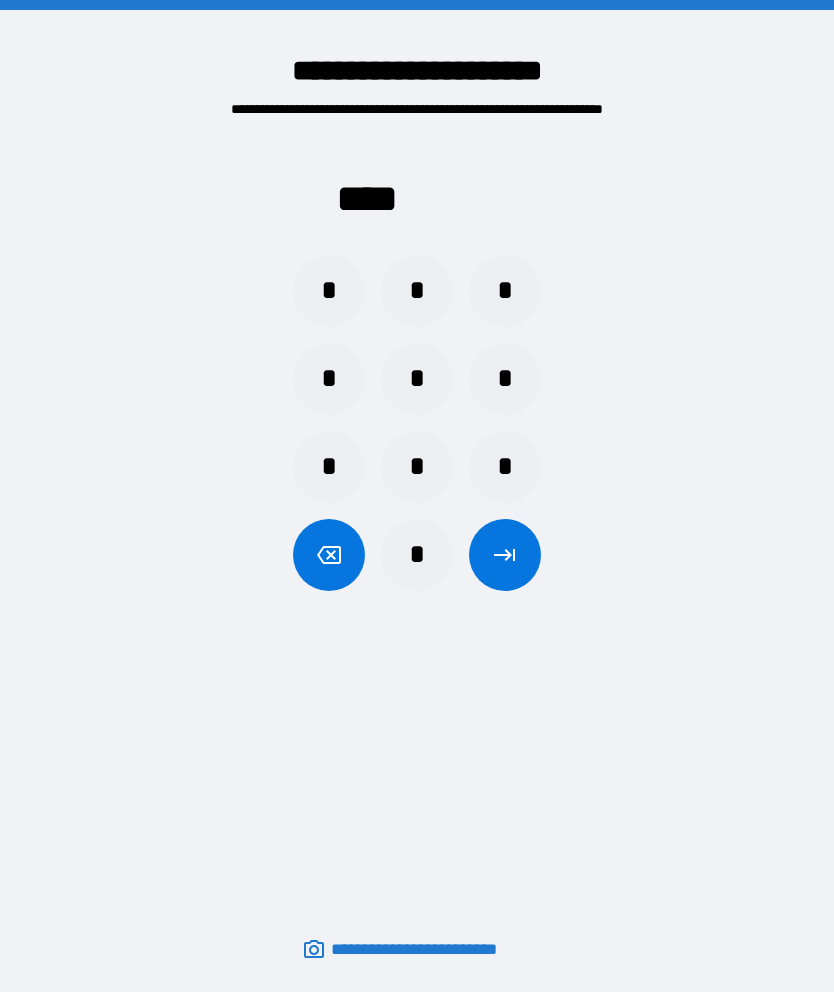 scroll, scrollTop: 80, scrollLeft: 0, axis: vertical 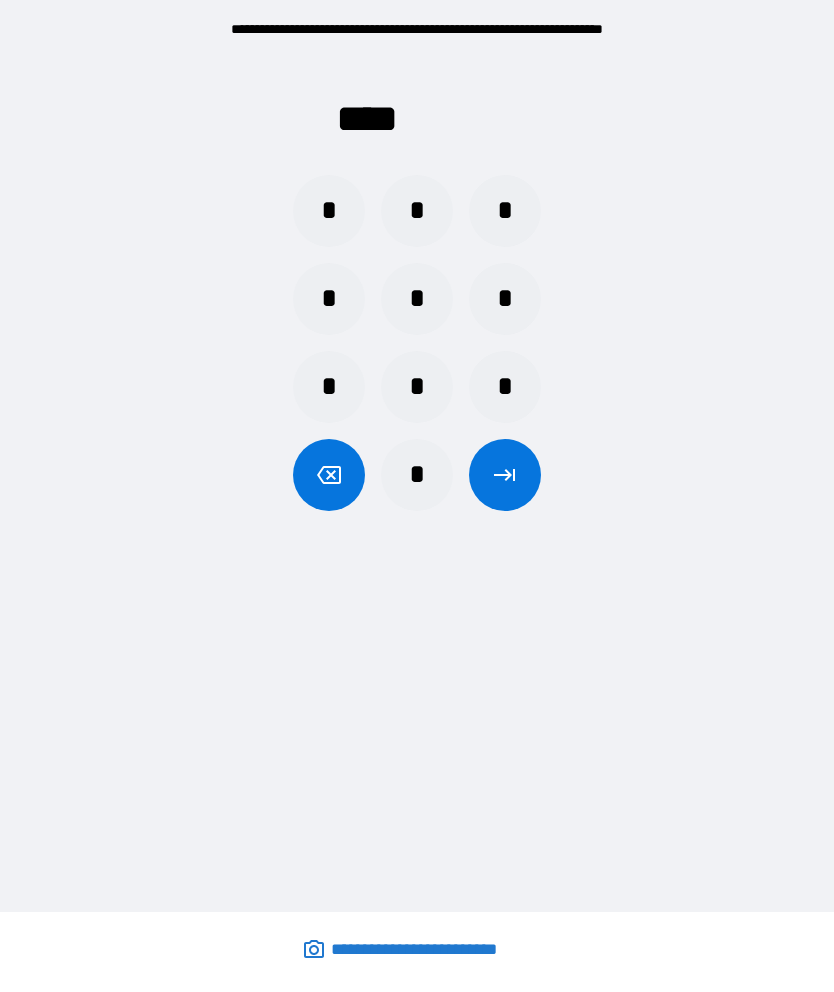 click on "*" at bounding box center (505, 211) 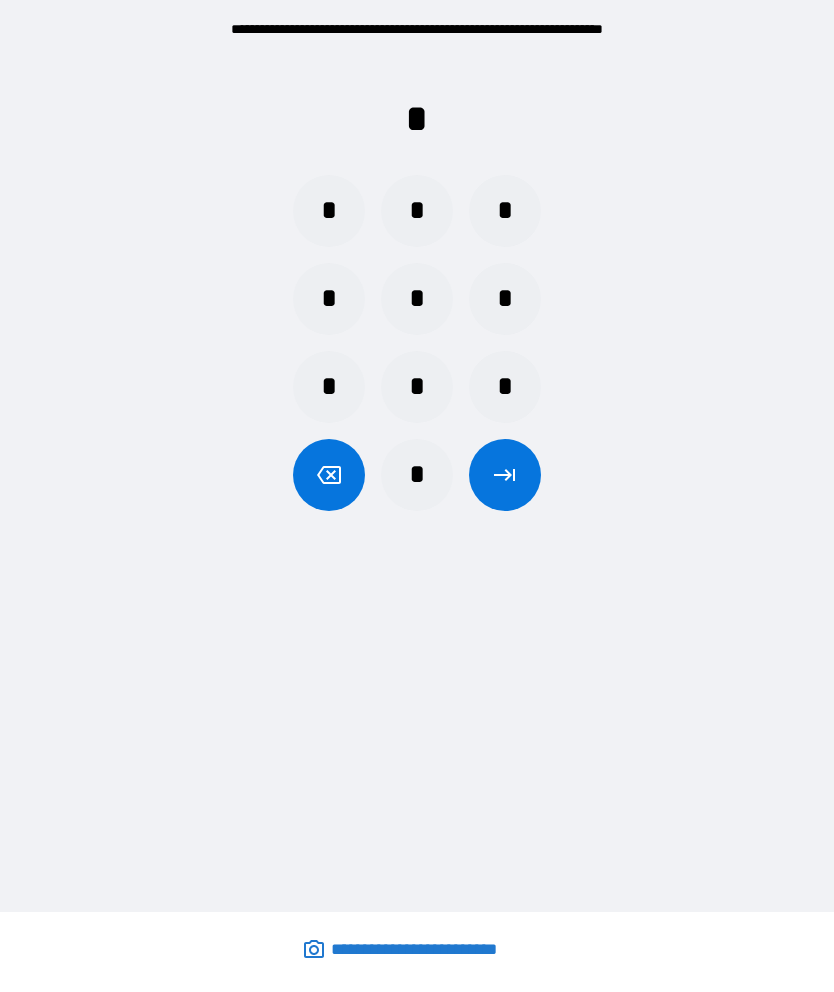 click on "*" at bounding box center [329, 211] 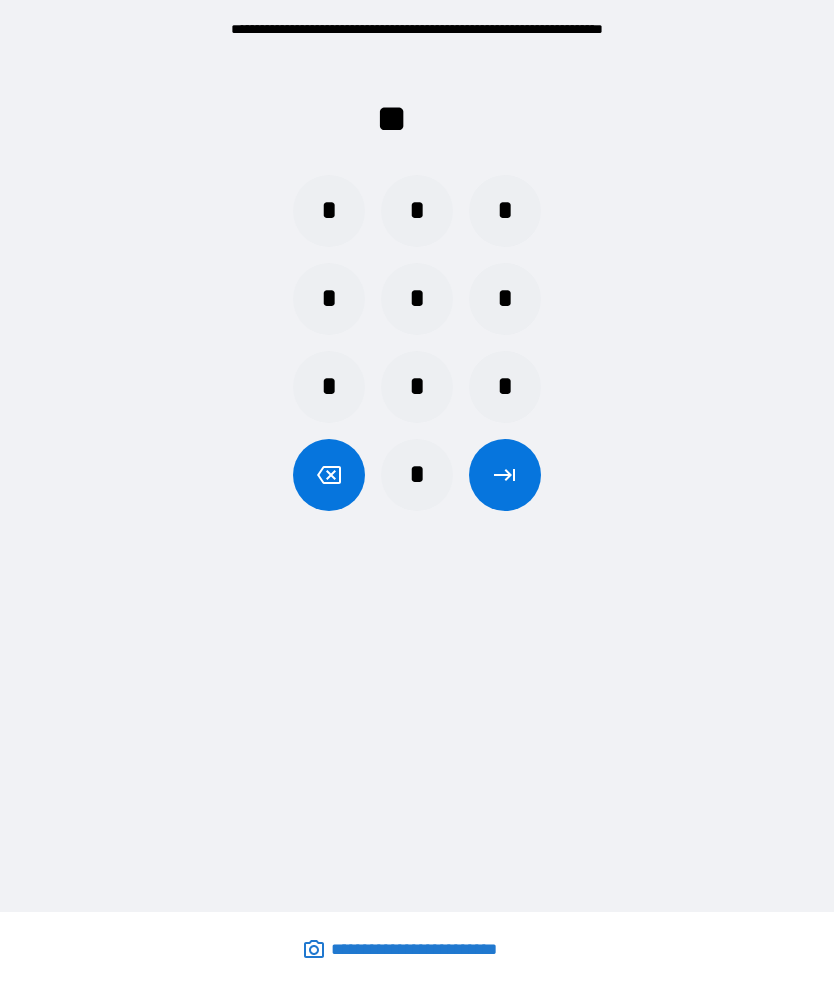 click on "*" at bounding box center [417, 211] 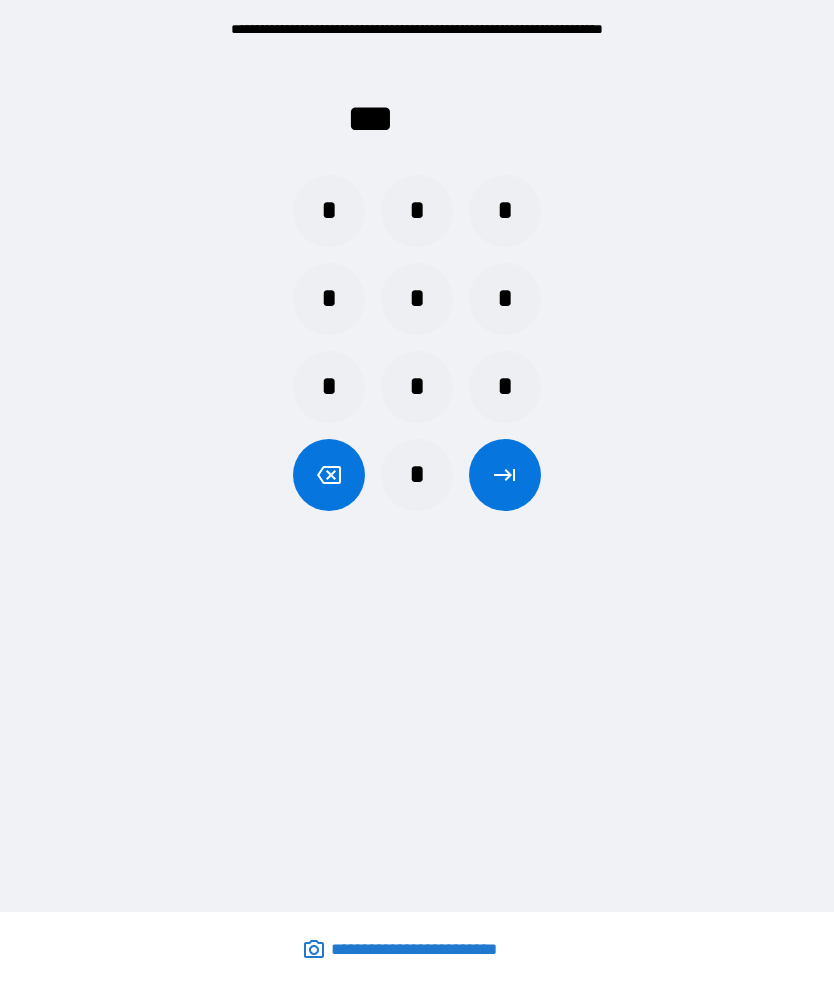 click on "*" at bounding box center [417, 387] 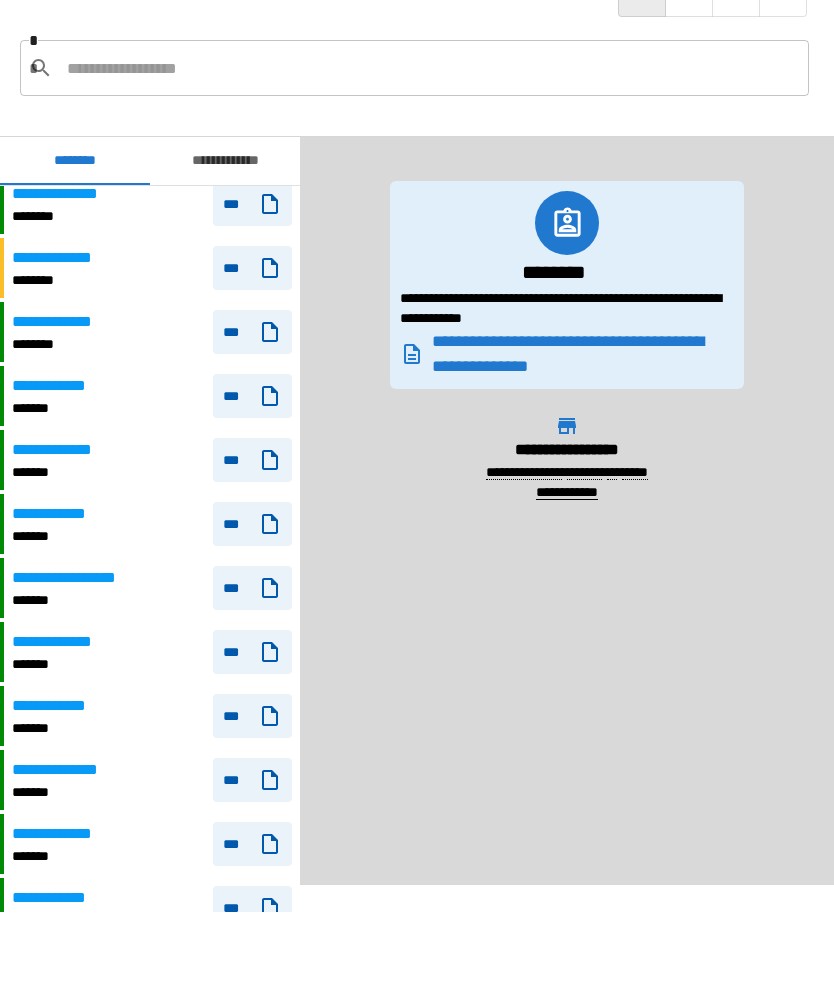 scroll, scrollTop: 1221, scrollLeft: 0, axis: vertical 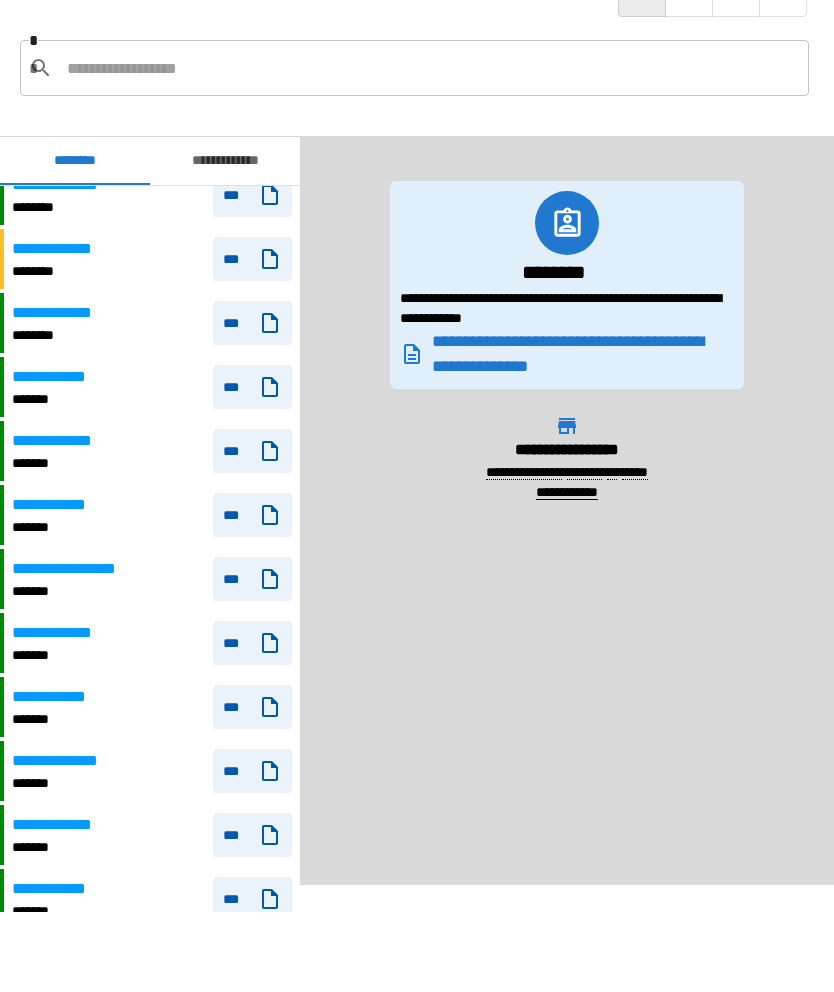 click on "***" at bounding box center (252, 643) 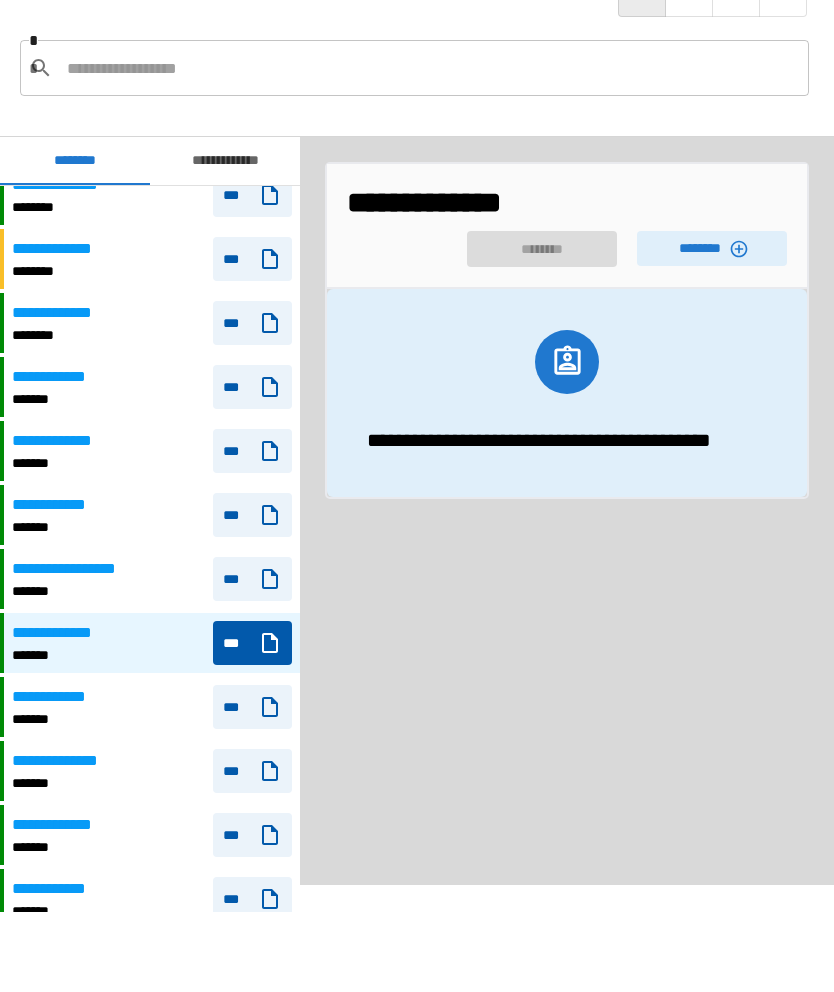 click on "********" at bounding box center [712, 248] 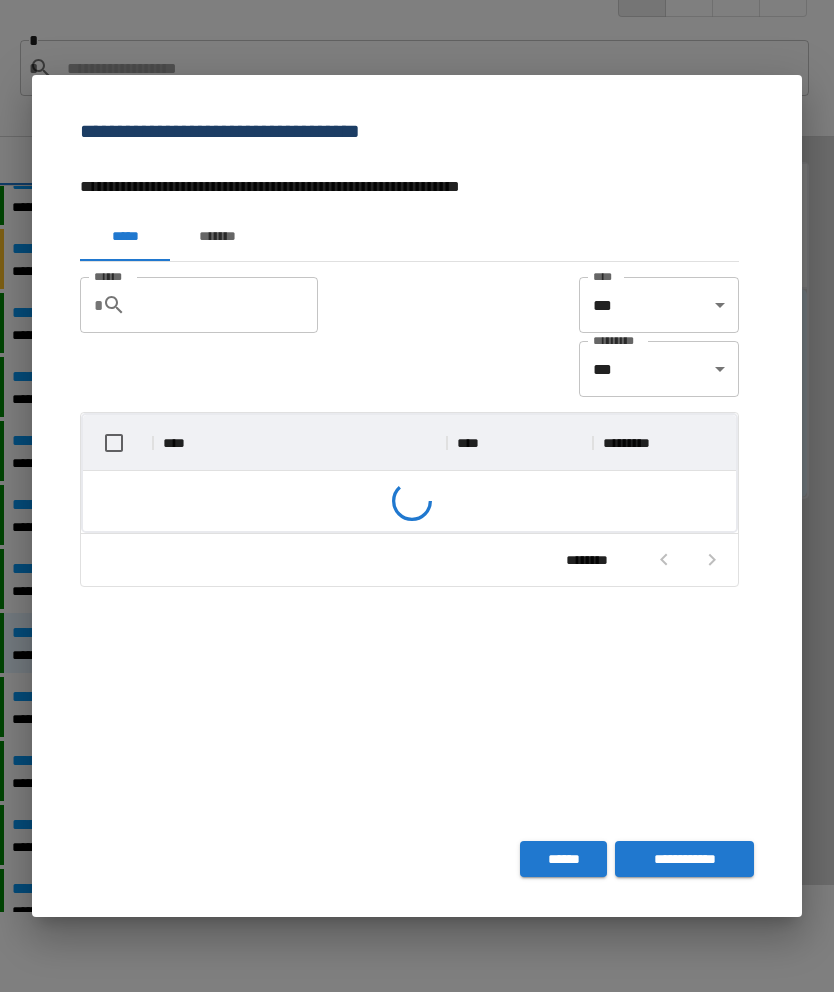 scroll, scrollTop: 1, scrollLeft: 1, axis: both 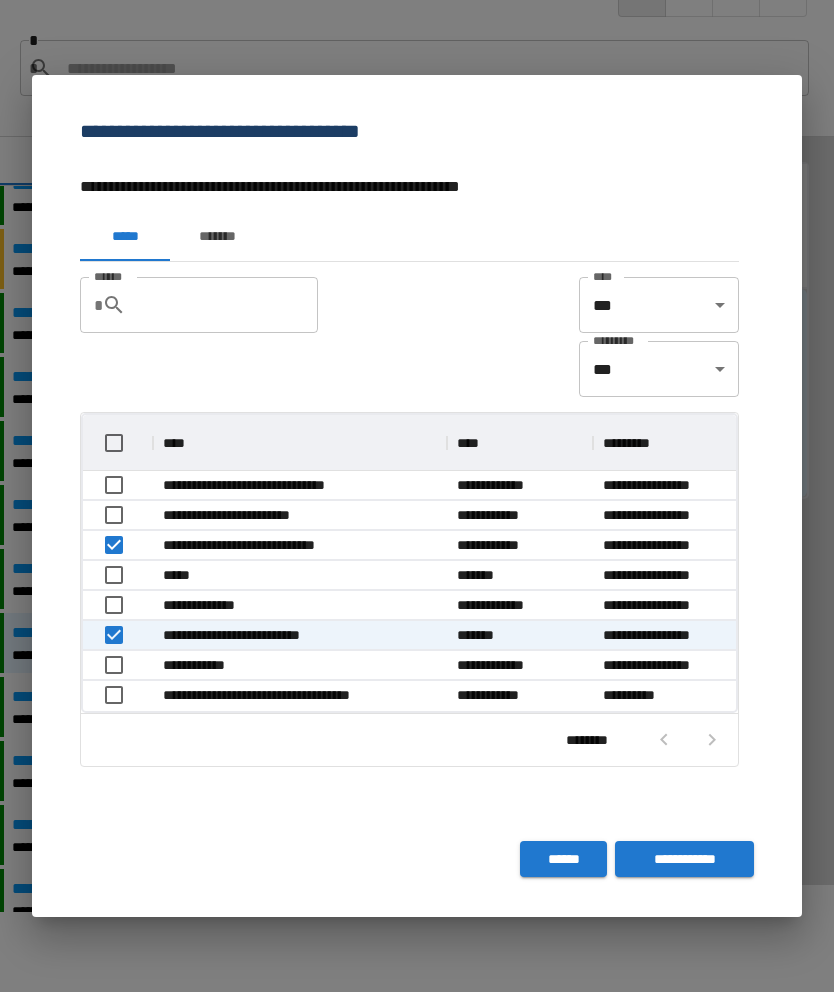 click on "**********" at bounding box center [684, 859] 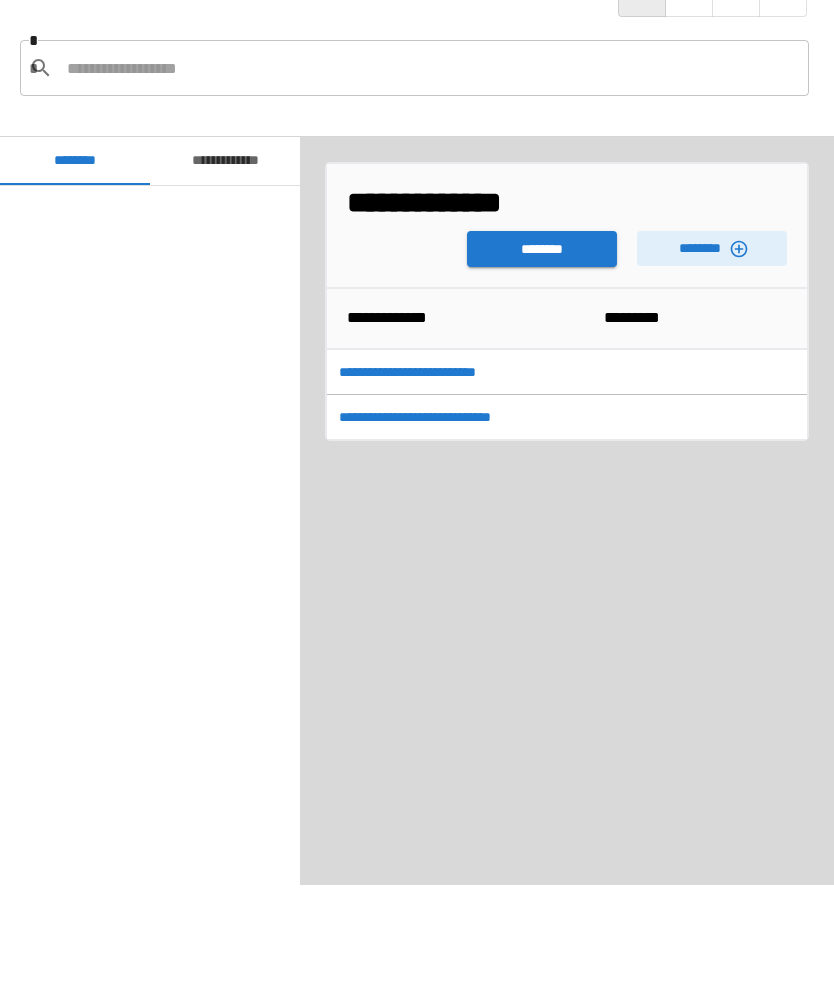 scroll, scrollTop: 1310, scrollLeft: 0, axis: vertical 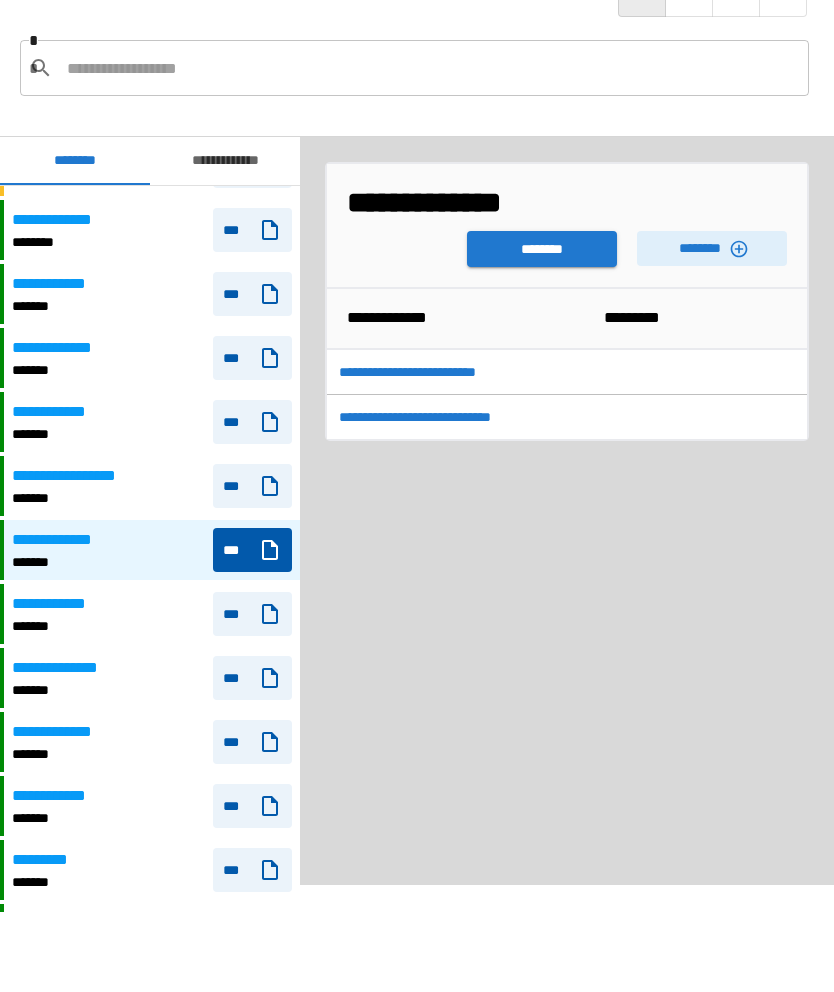 click on "********" at bounding box center (542, 249) 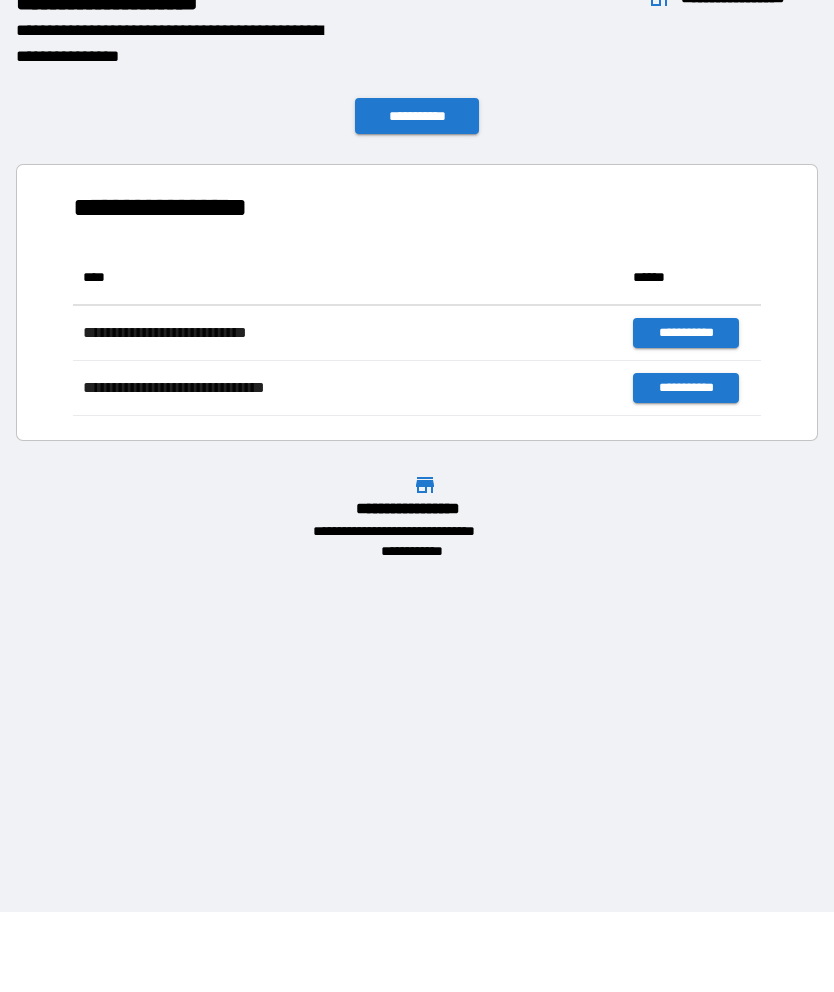 scroll, scrollTop: 1, scrollLeft: 1, axis: both 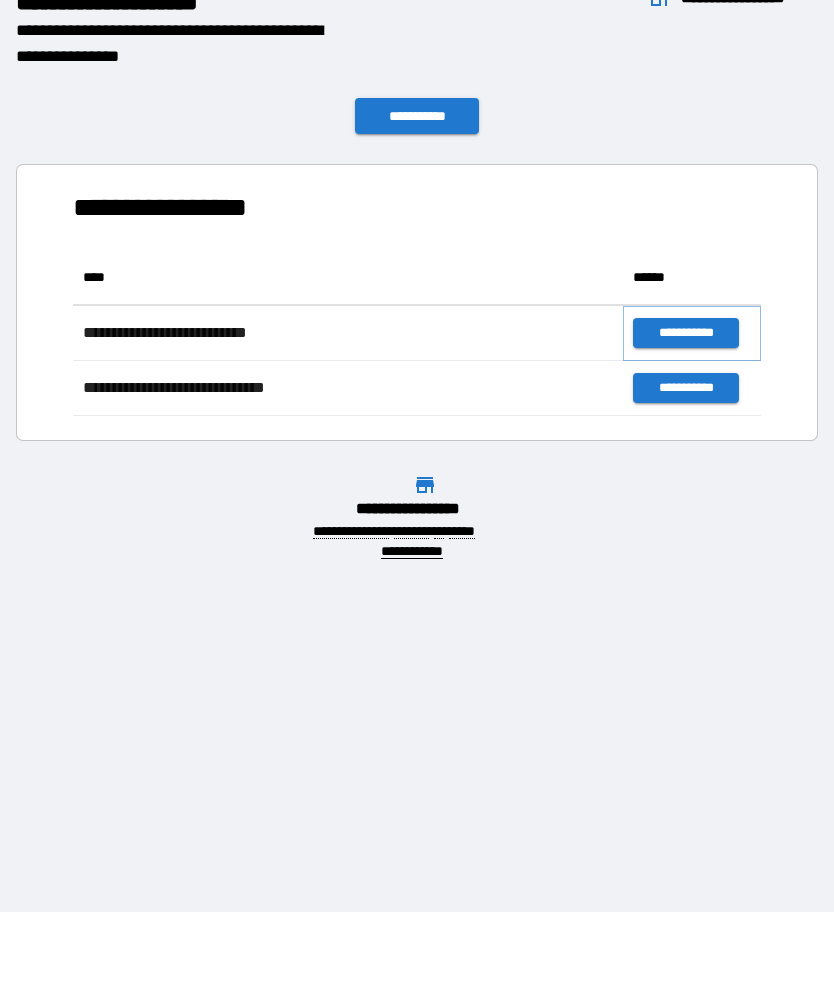 click on "**********" at bounding box center [685, 333] 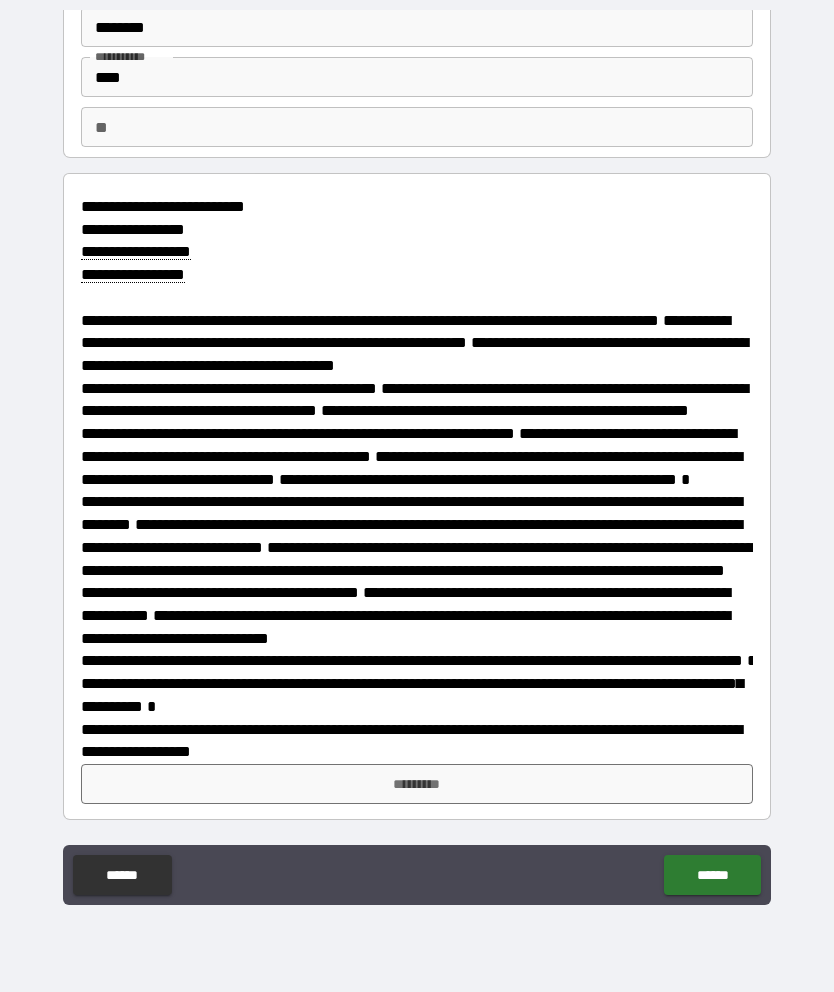 scroll, scrollTop: 144, scrollLeft: 0, axis: vertical 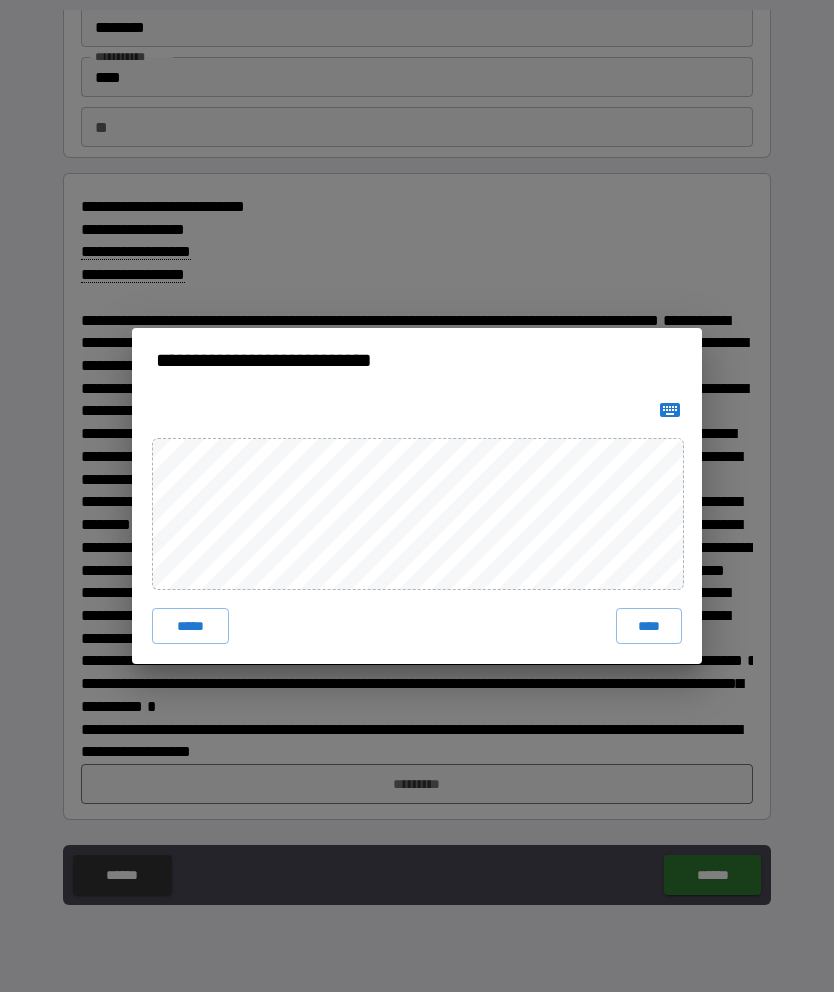click on "****" at bounding box center (649, 626) 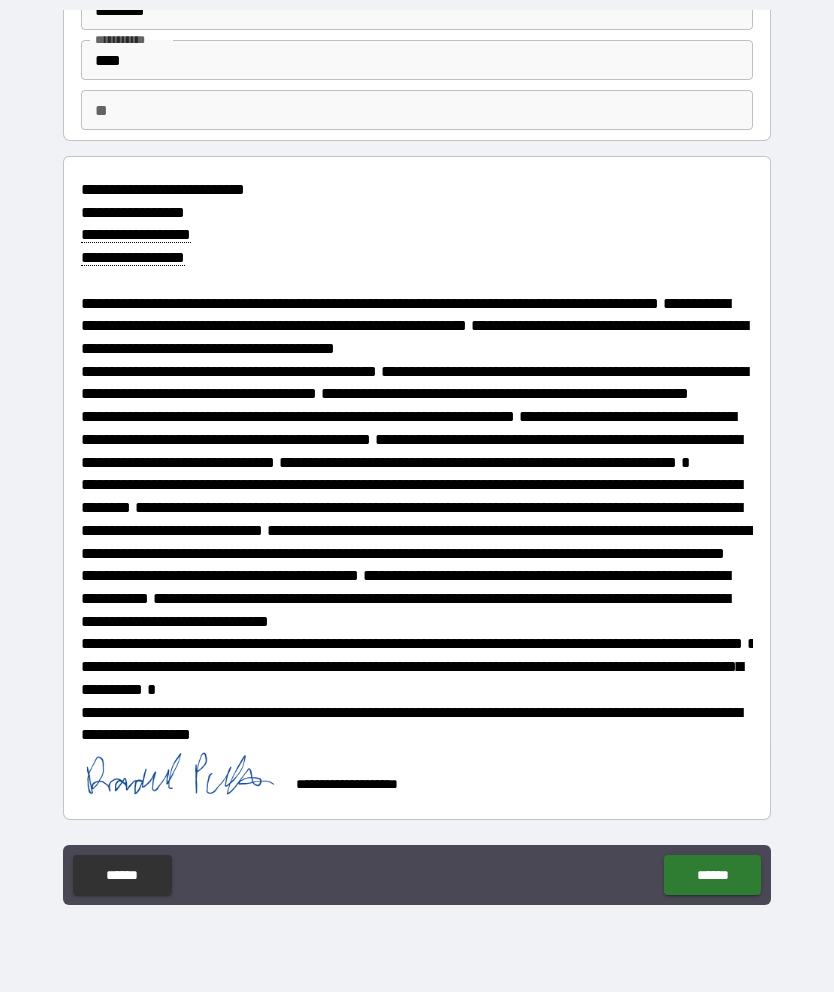 click on "******" at bounding box center (712, 875) 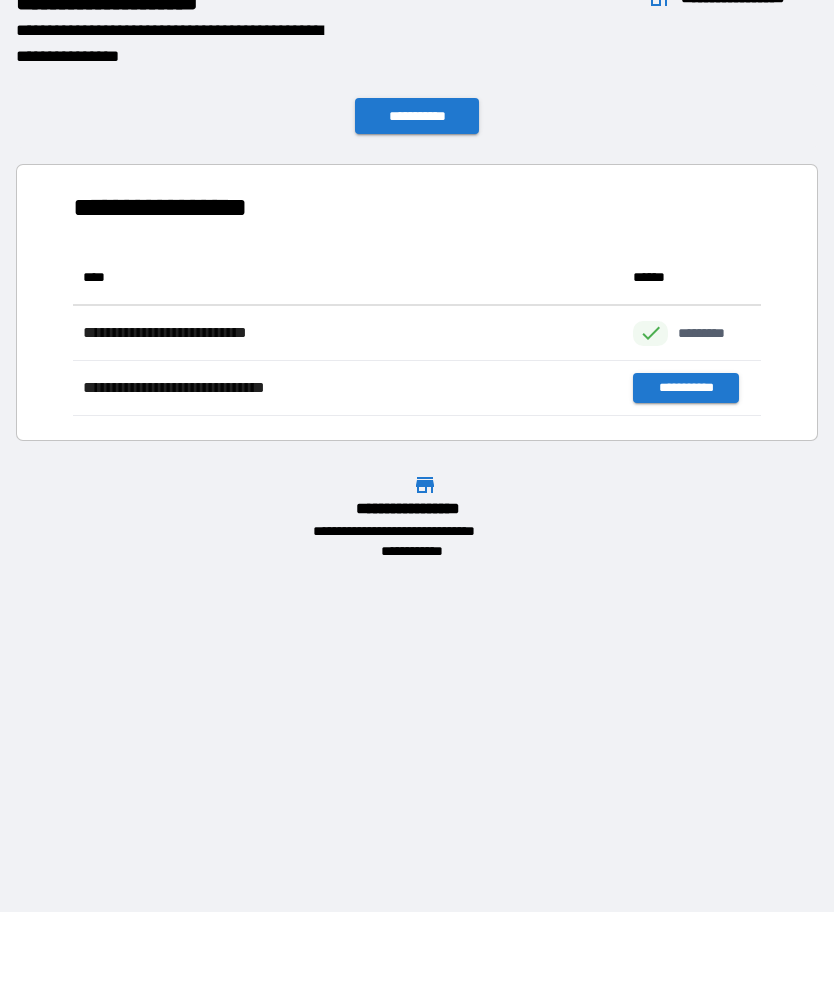 scroll, scrollTop: 1, scrollLeft: 1, axis: both 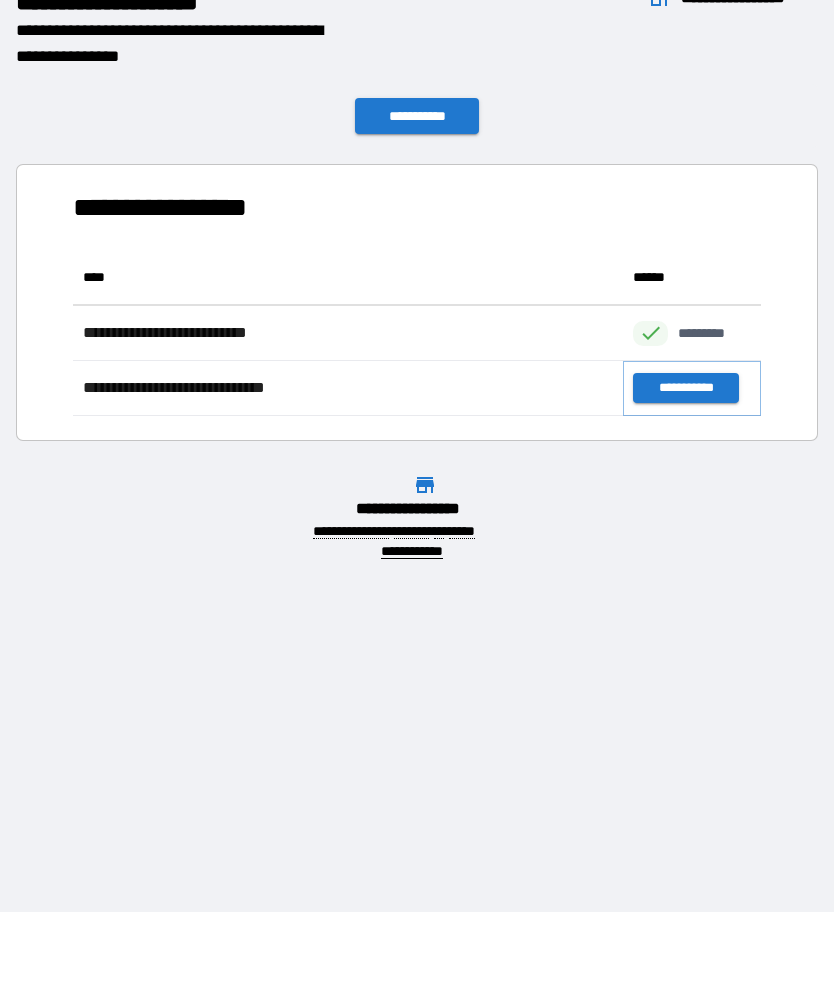click on "**********" at bounding box center (685, 388) 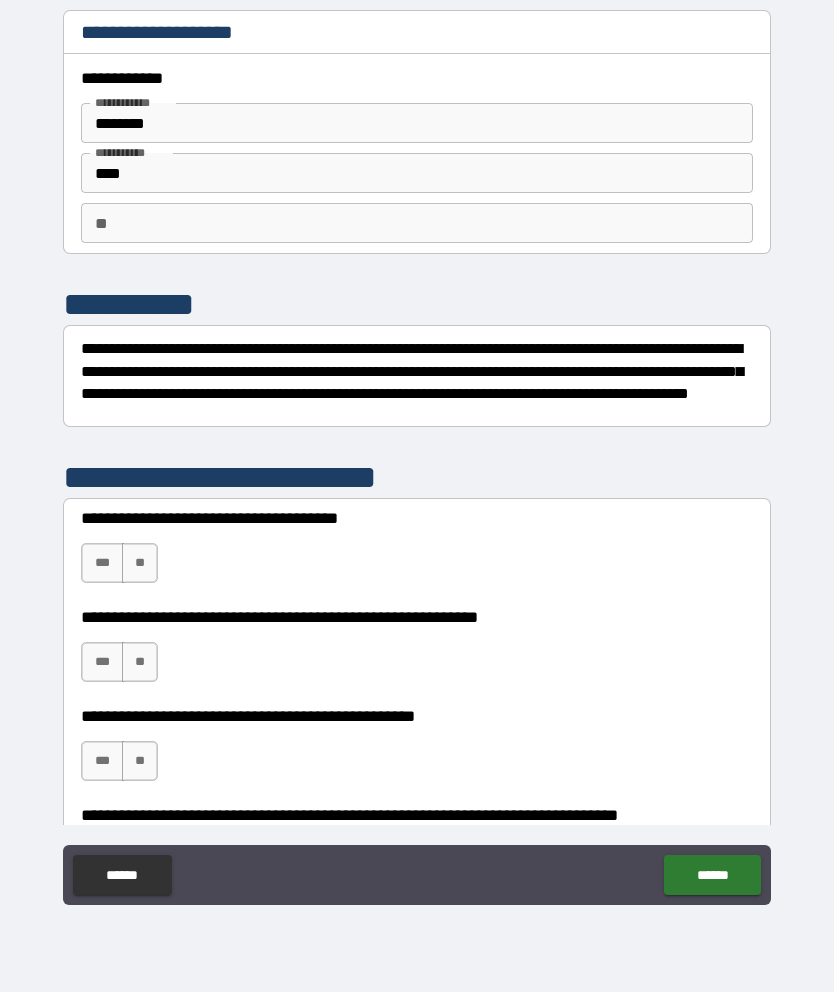 click on "******" at bounding box center [122, 875] 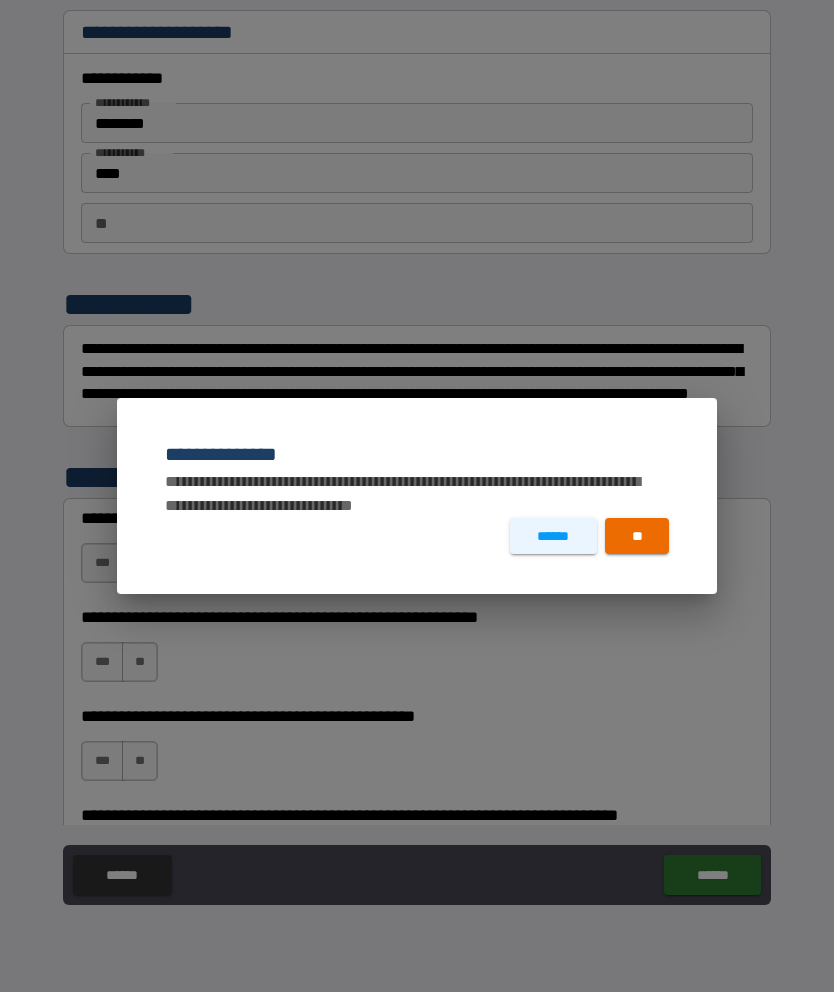 click on "**" at bounding box center [637, 536] 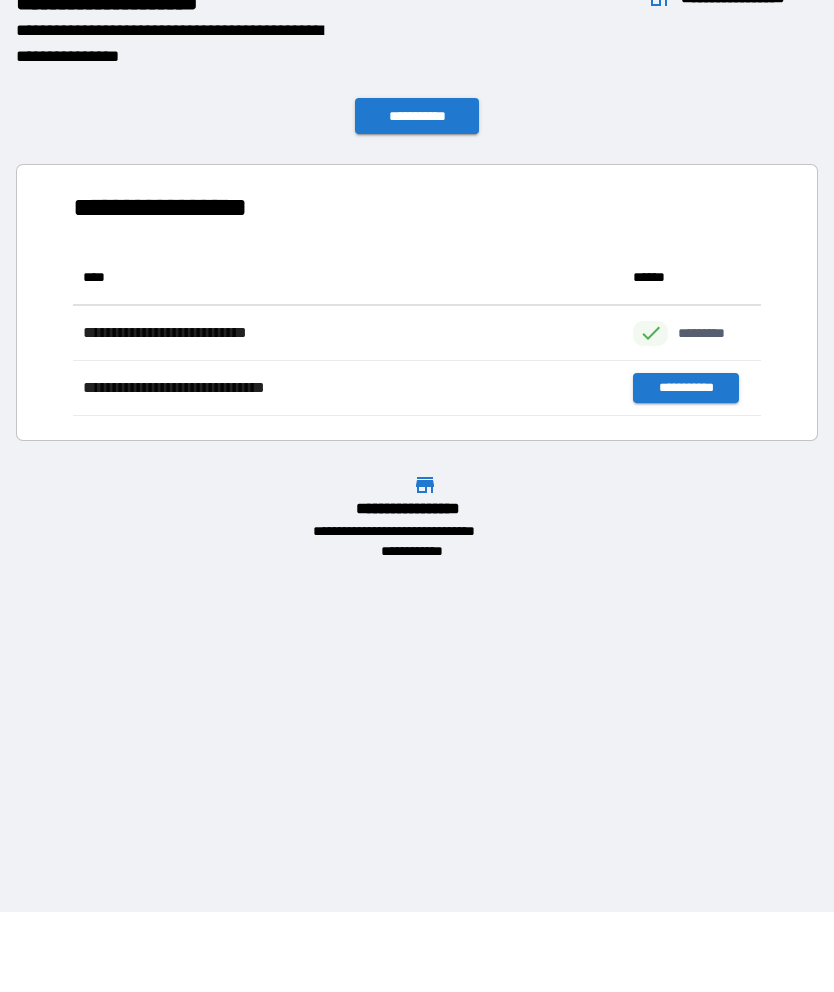 scroll, scrollTop: 166, scrollLeft: 688, axis: both 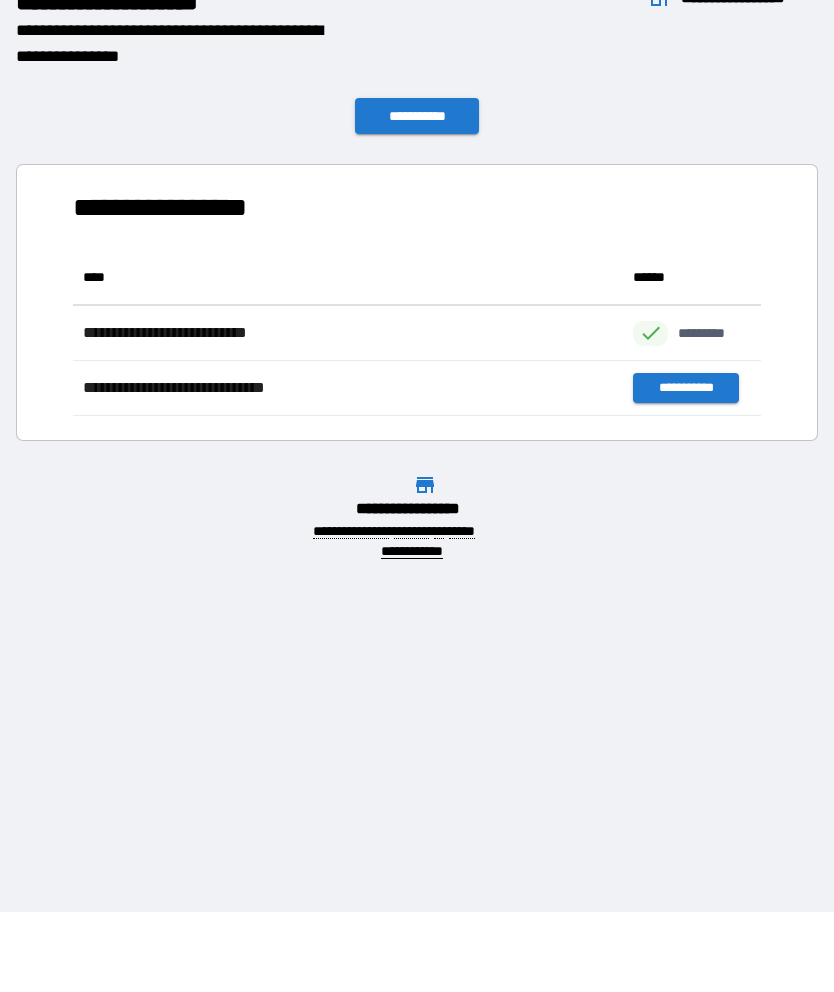 click on "**********" at bounding box center [417, 116] 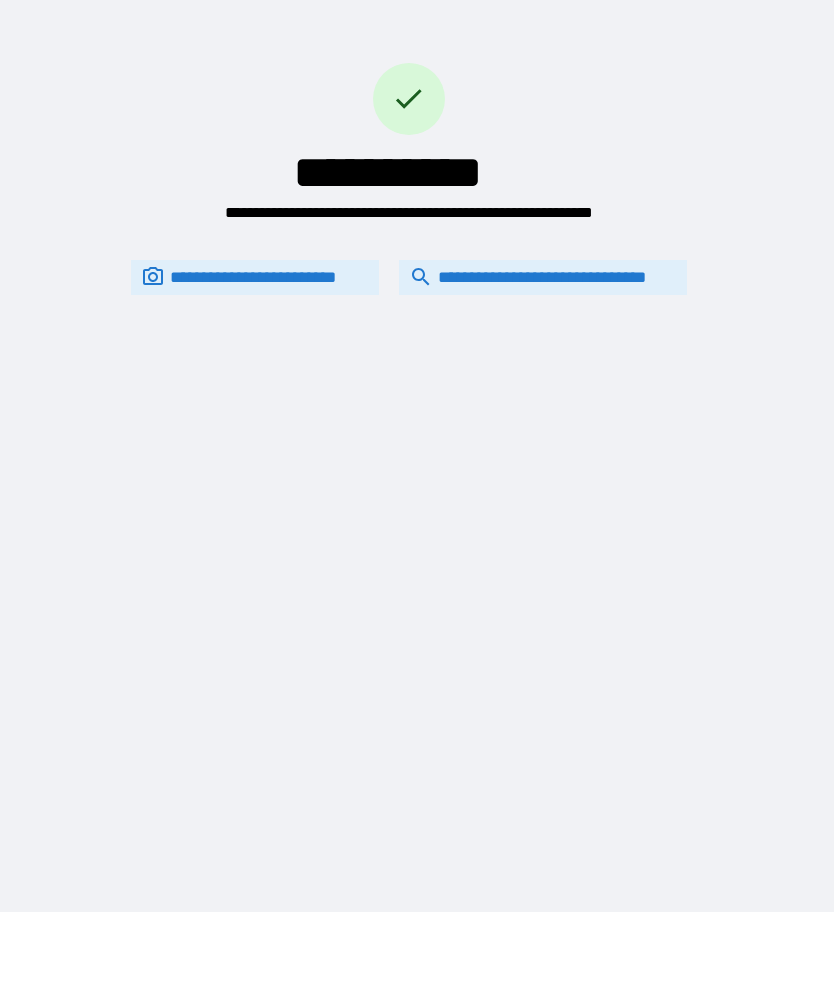 click on "**********" at bounding box center [543, 277] 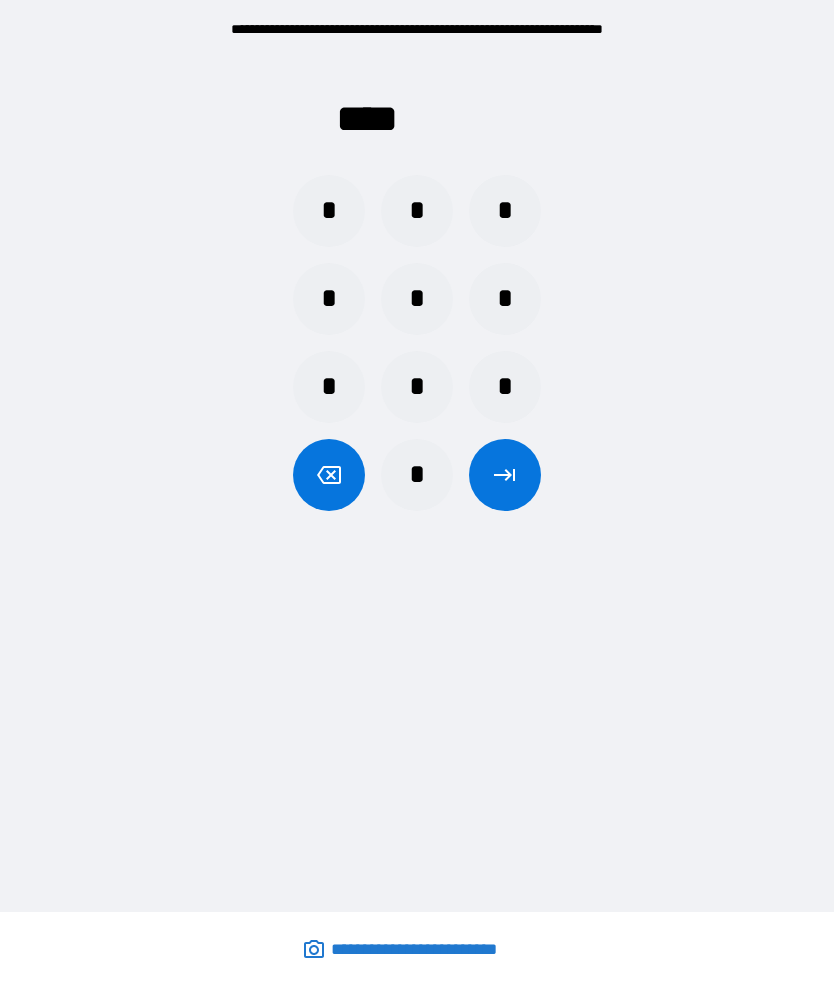 click on "*" at bounding box center [505, 211] 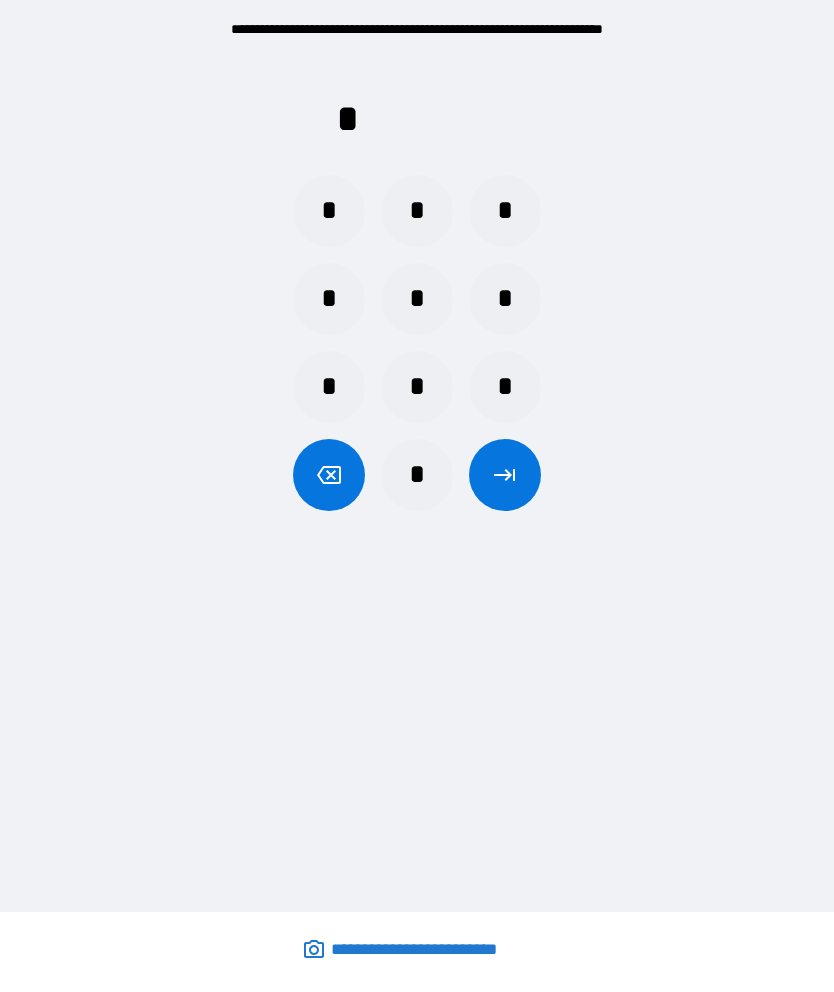 click on "*" at bounding box center [329, 211] 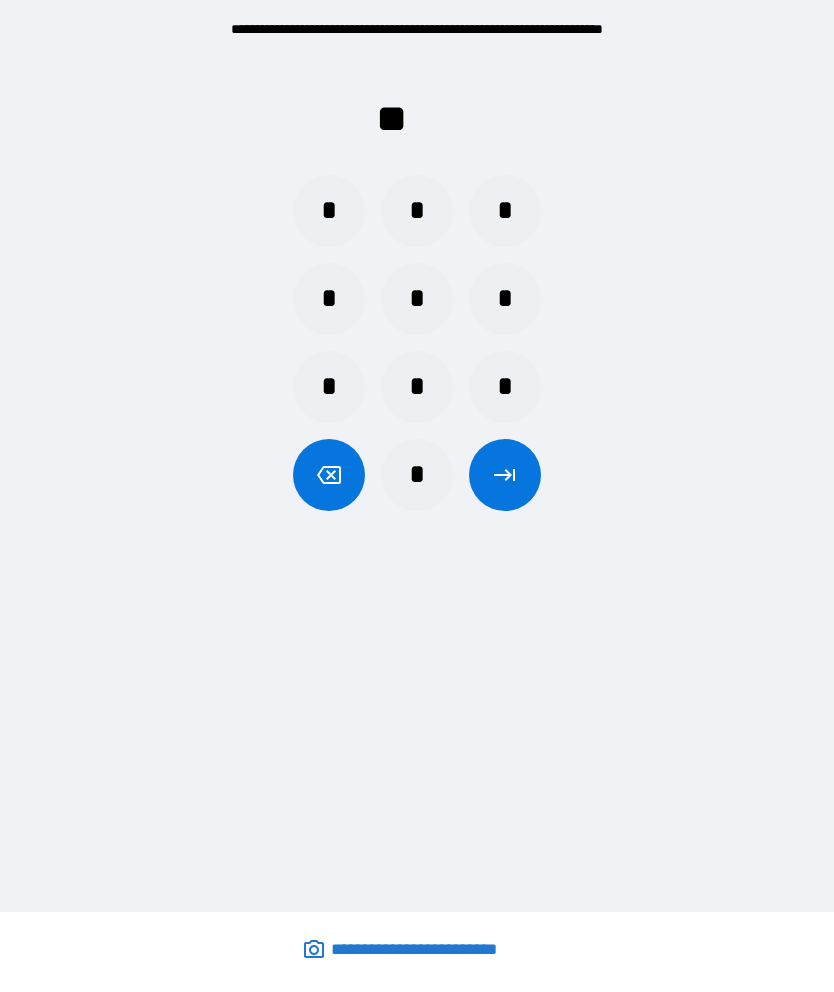 click on "*" at bounding box center (417, 211) 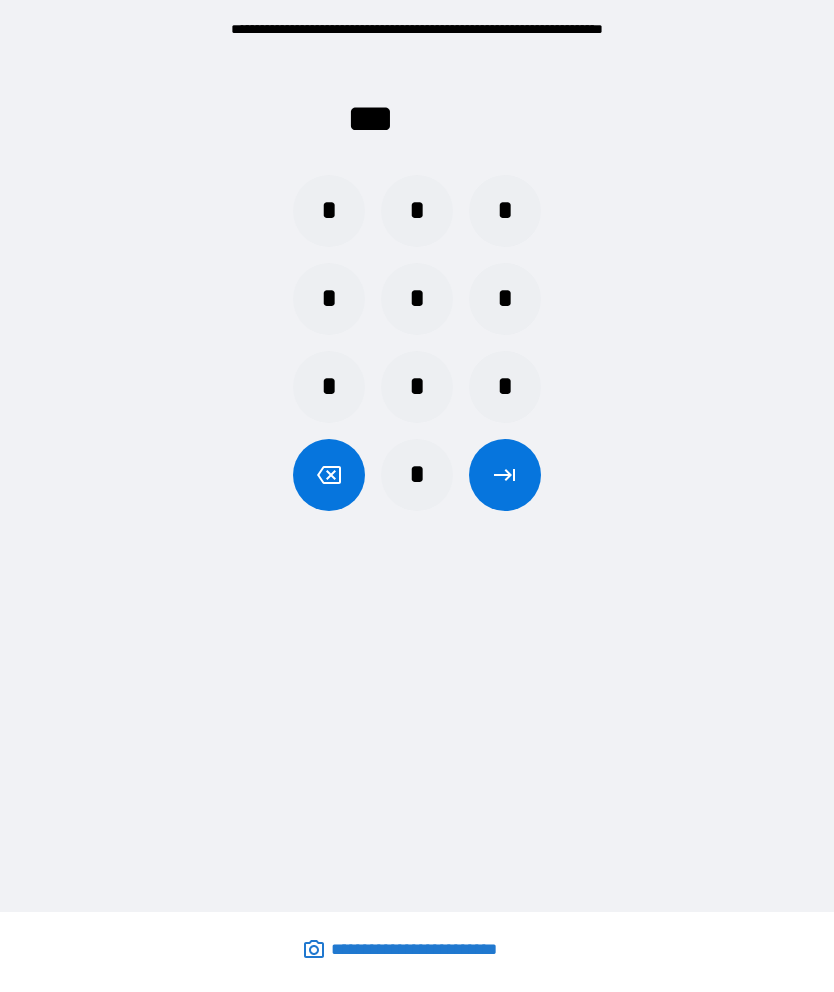 click on "*" at bounding box center (417, 387) 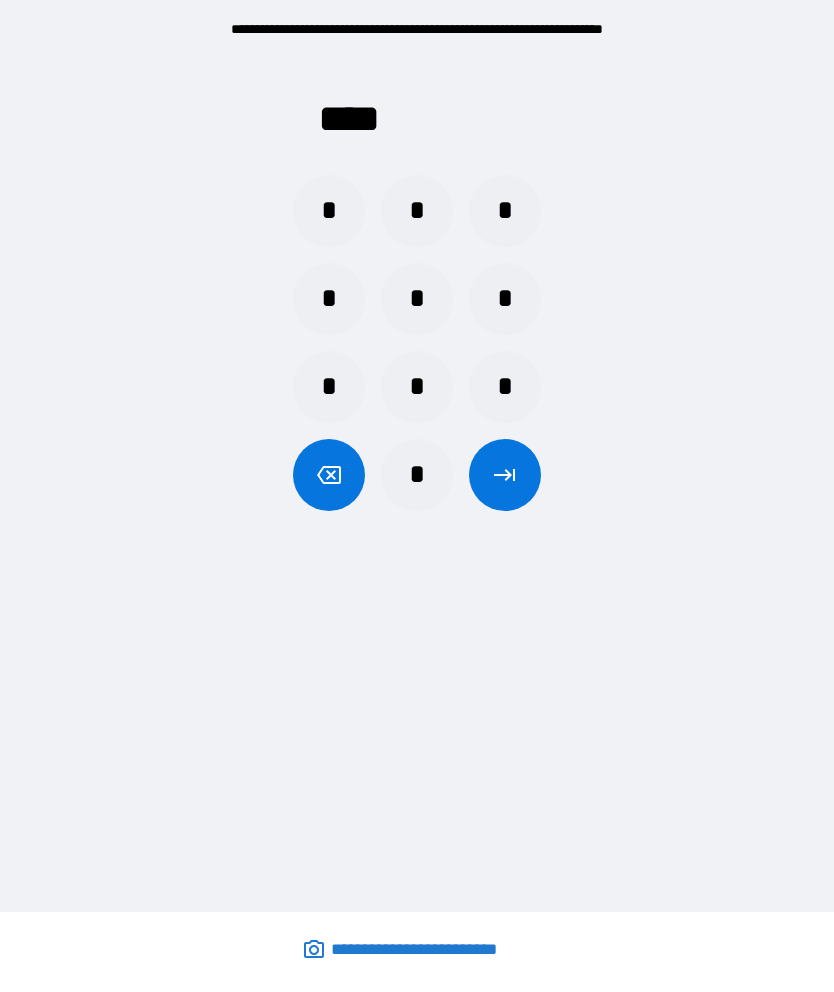 click at bounding box center (505, 475) 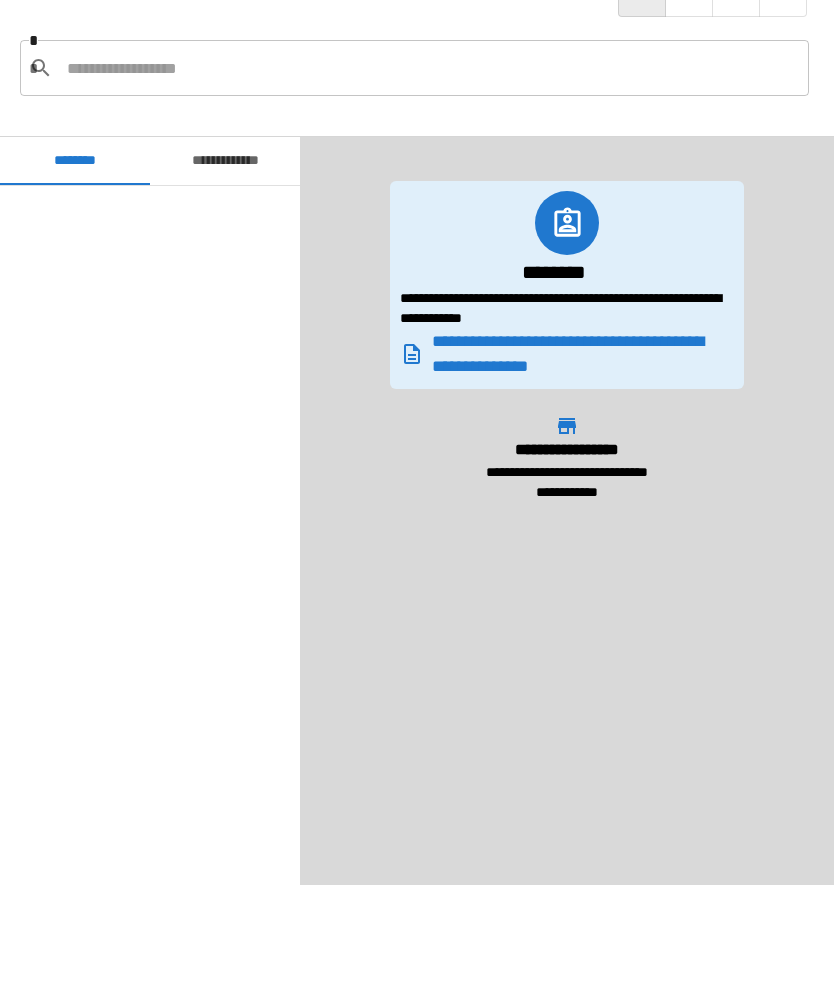 scroll, scrollTop: 1310, scrollLeft: 0, axis: vertical 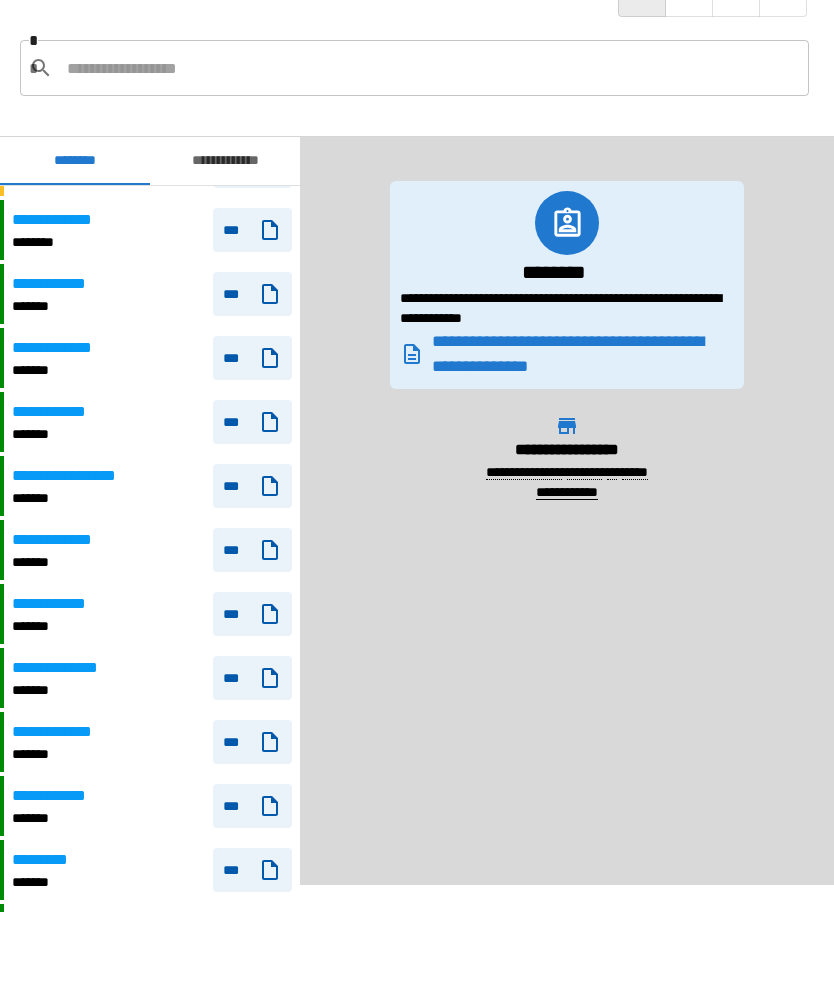 click on "***" at bounding box center (252, 550) 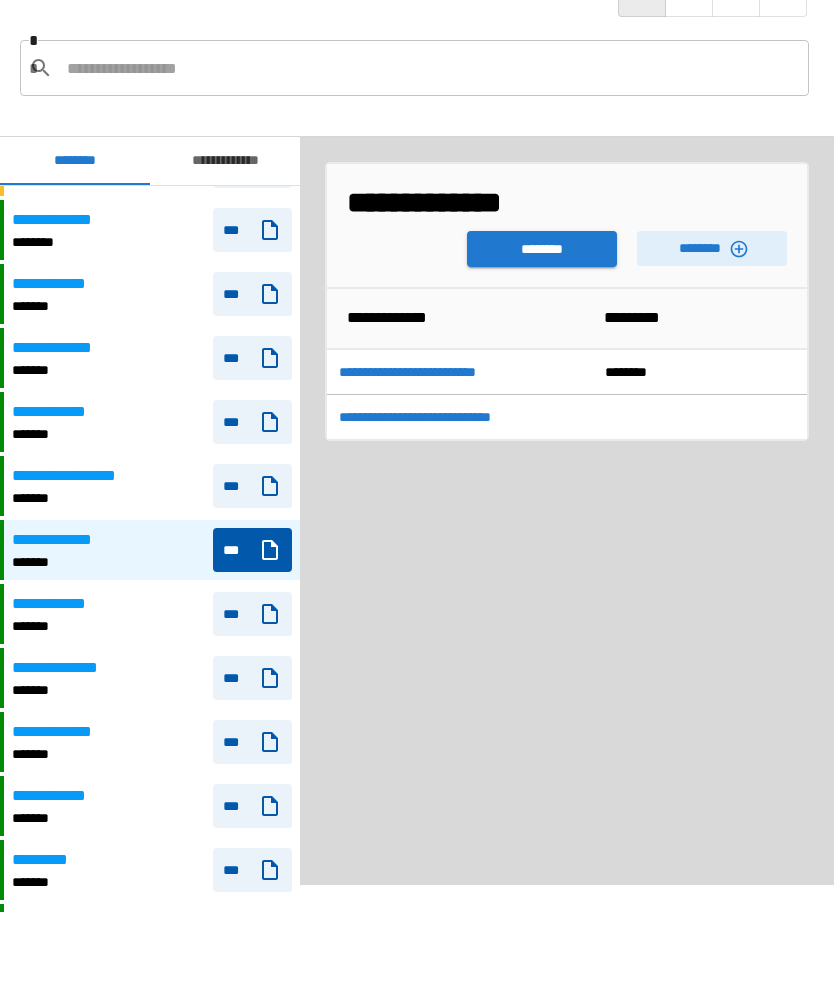 click on "********" at bounding box center (712, 248) 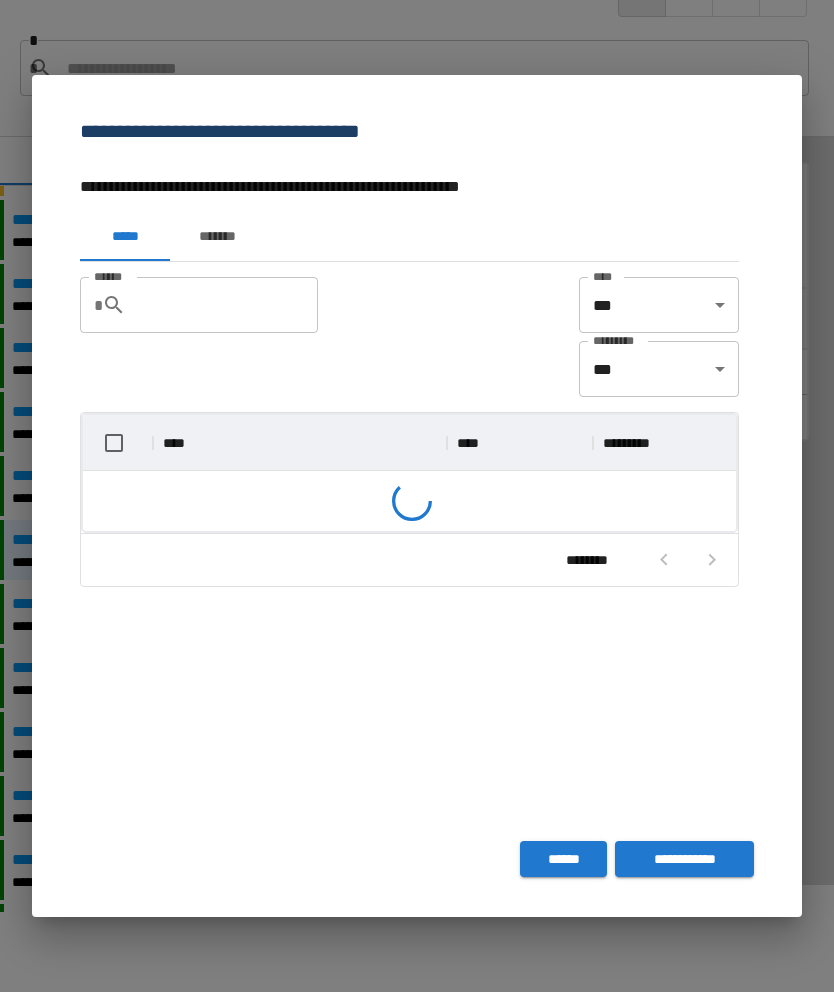 scroll, scrollTop: 296, scrollLeft: 653, axis: both 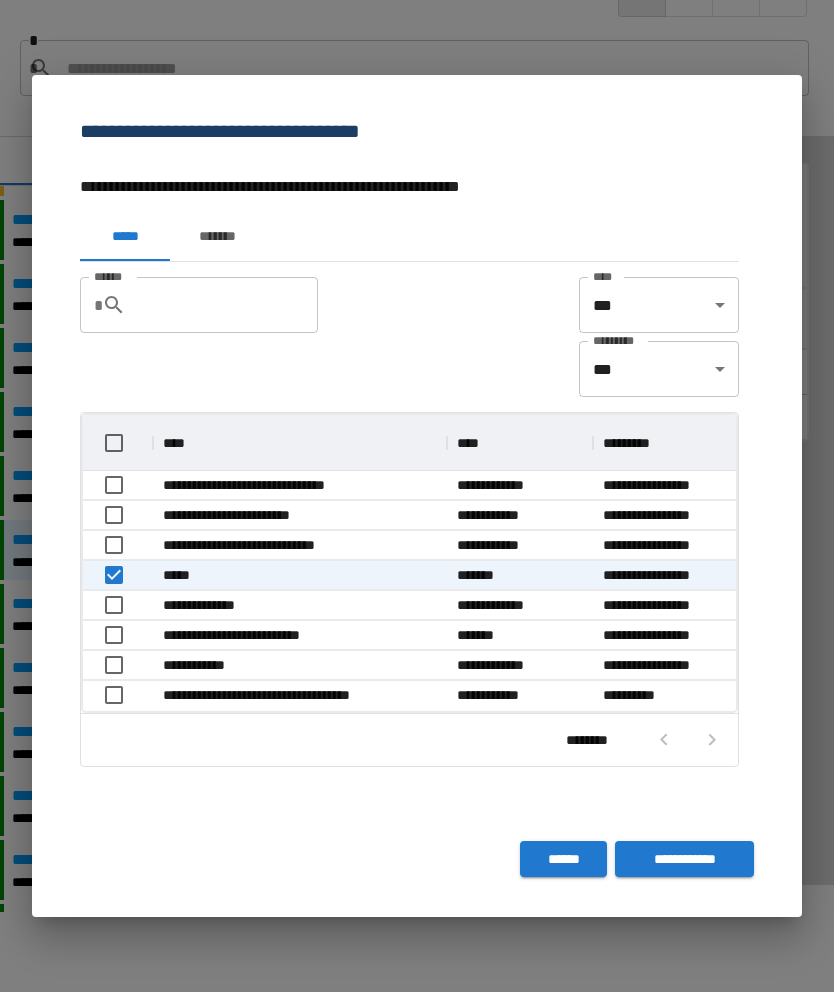 click on "**********" at bounding box center [684, 859] 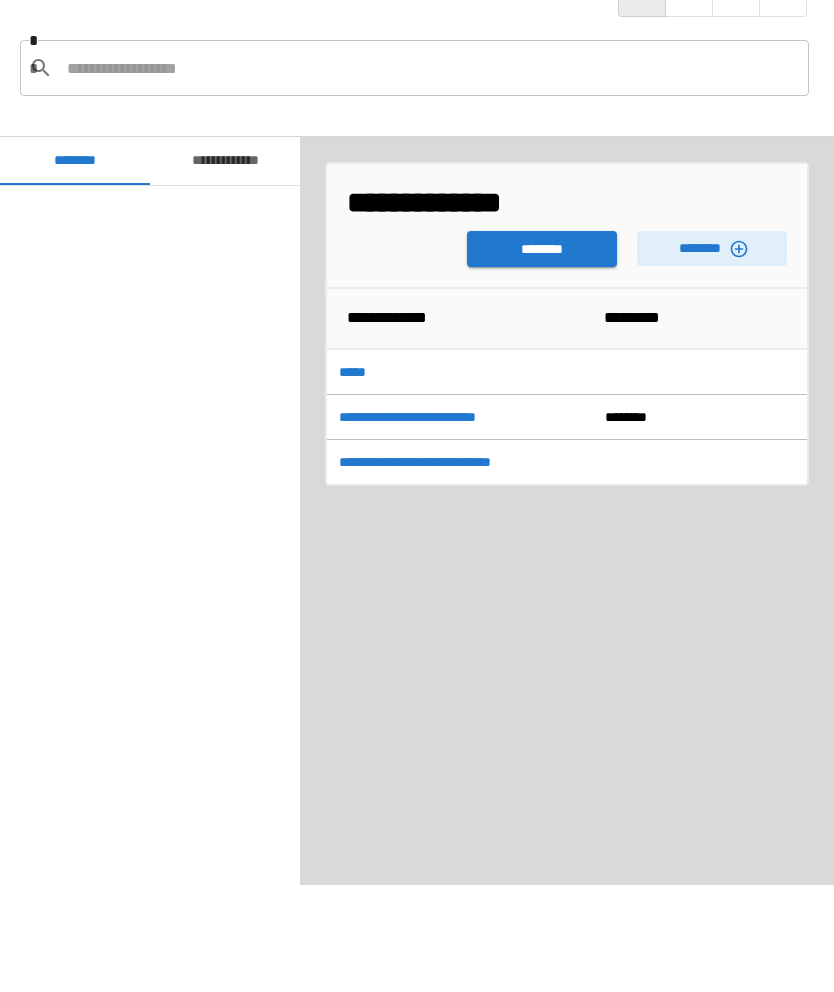 scroll, scrollTop: 1310, scrollLeft: 0, axis: vertical 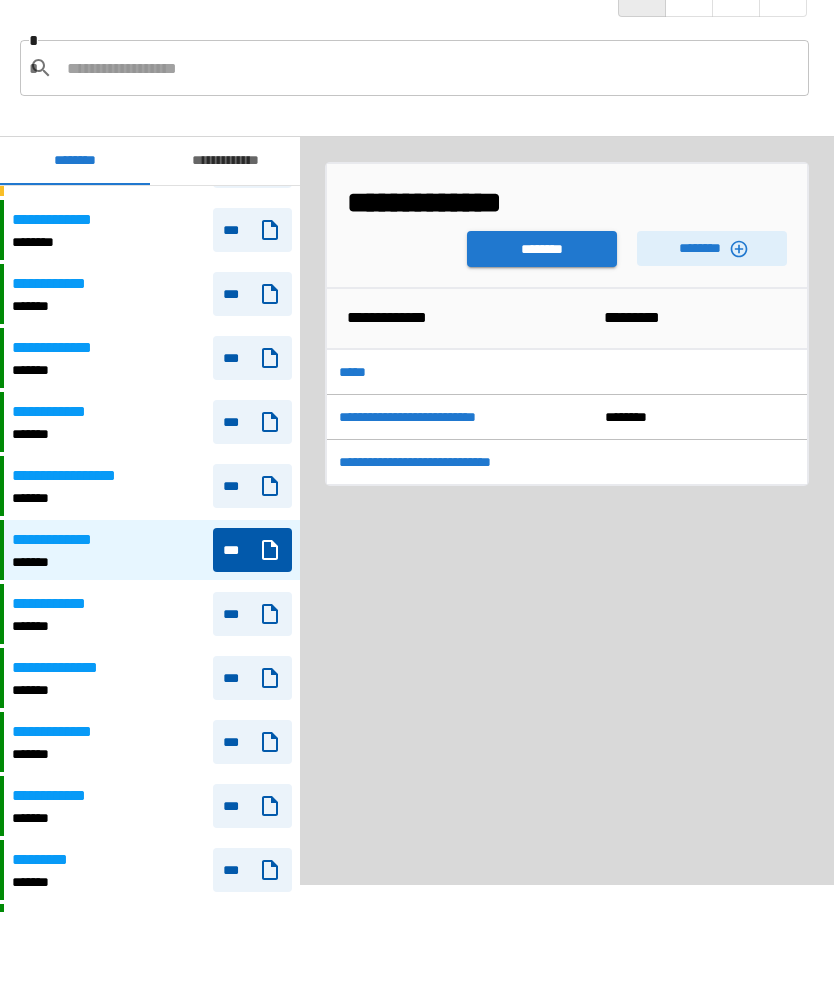 click on "*****" at bounding box center (472, 372) 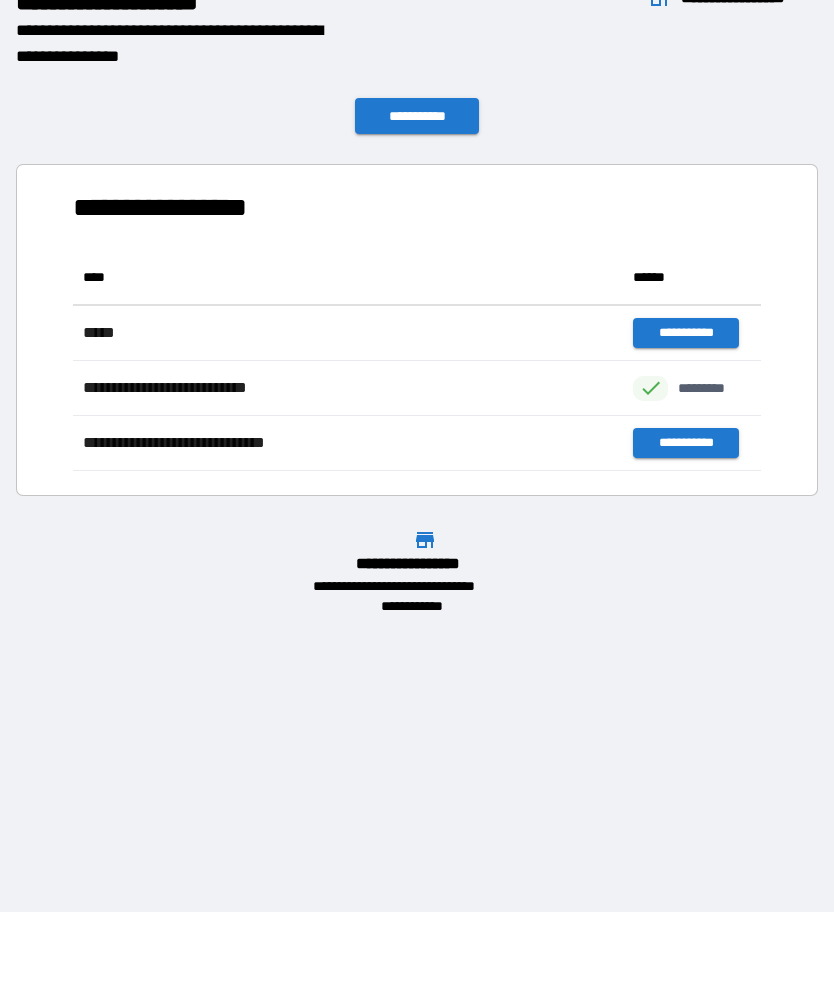 scroll, scrollTop: 1, scrollLeft: 1, axis: both 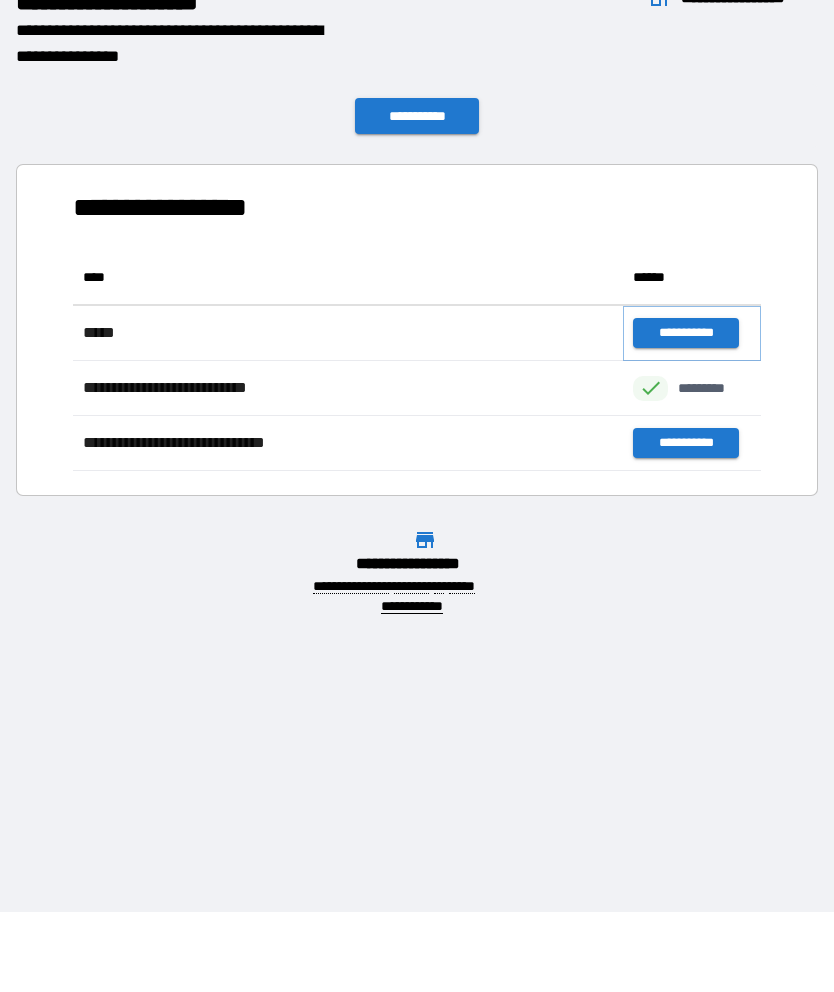 click on "**********" at bounding box center [685, 333] 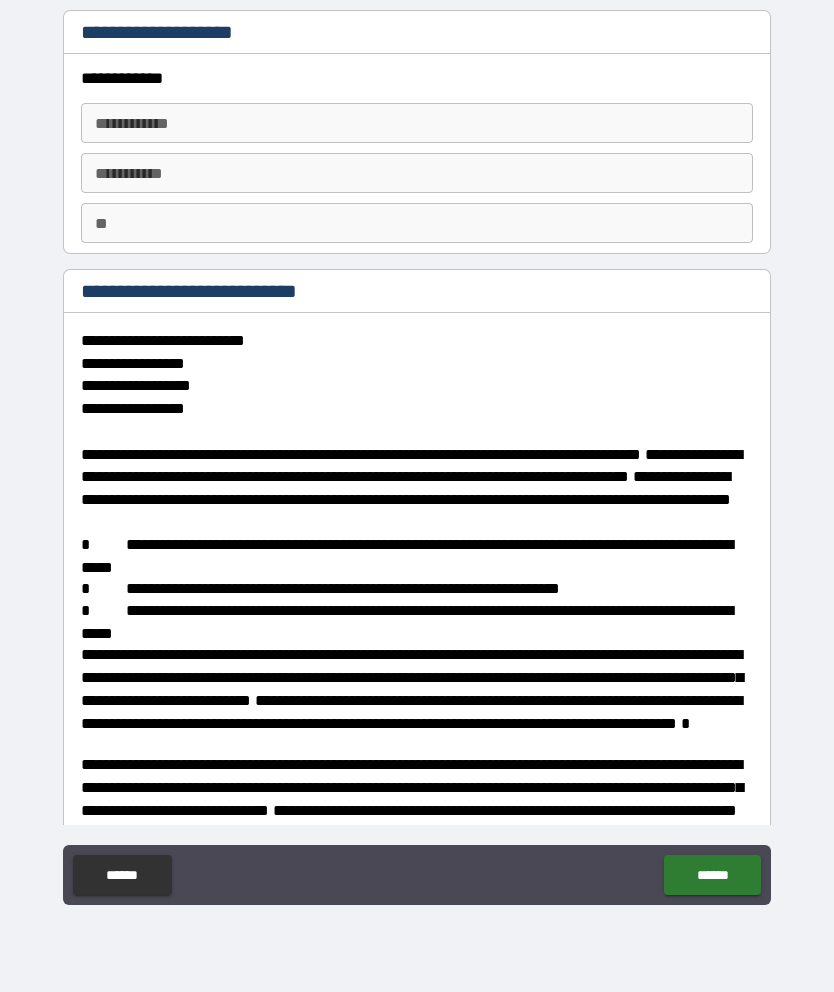 type on "*" 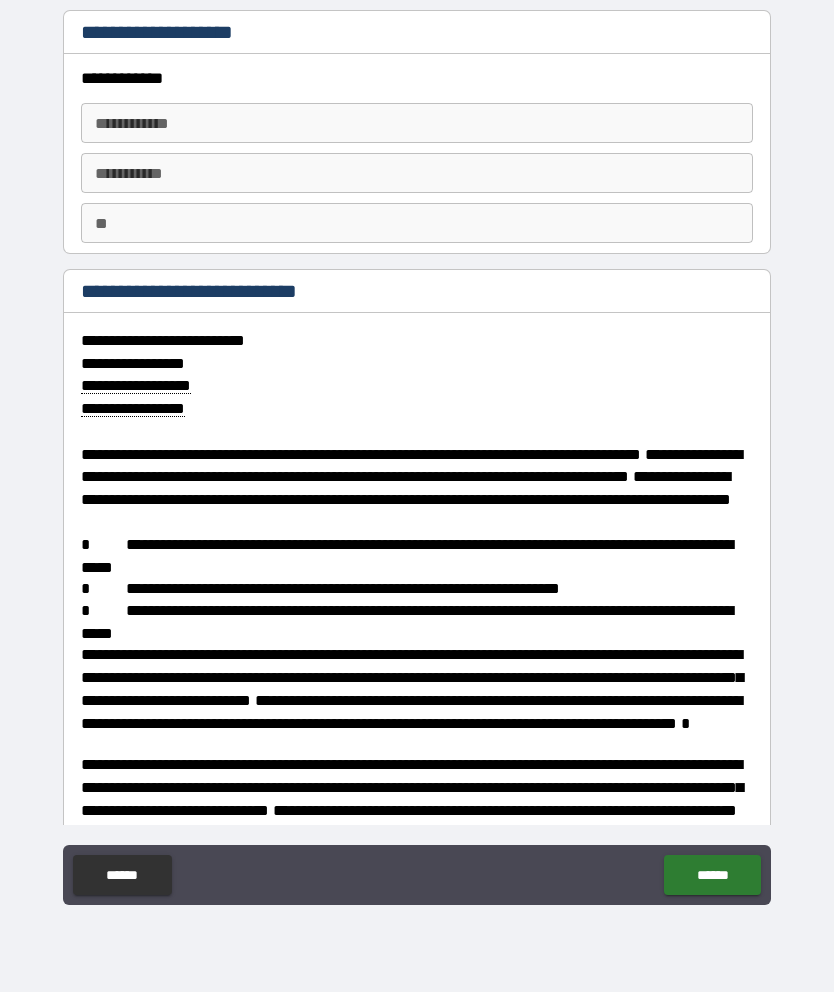 click on "**********" at bounding box center (417, 123) 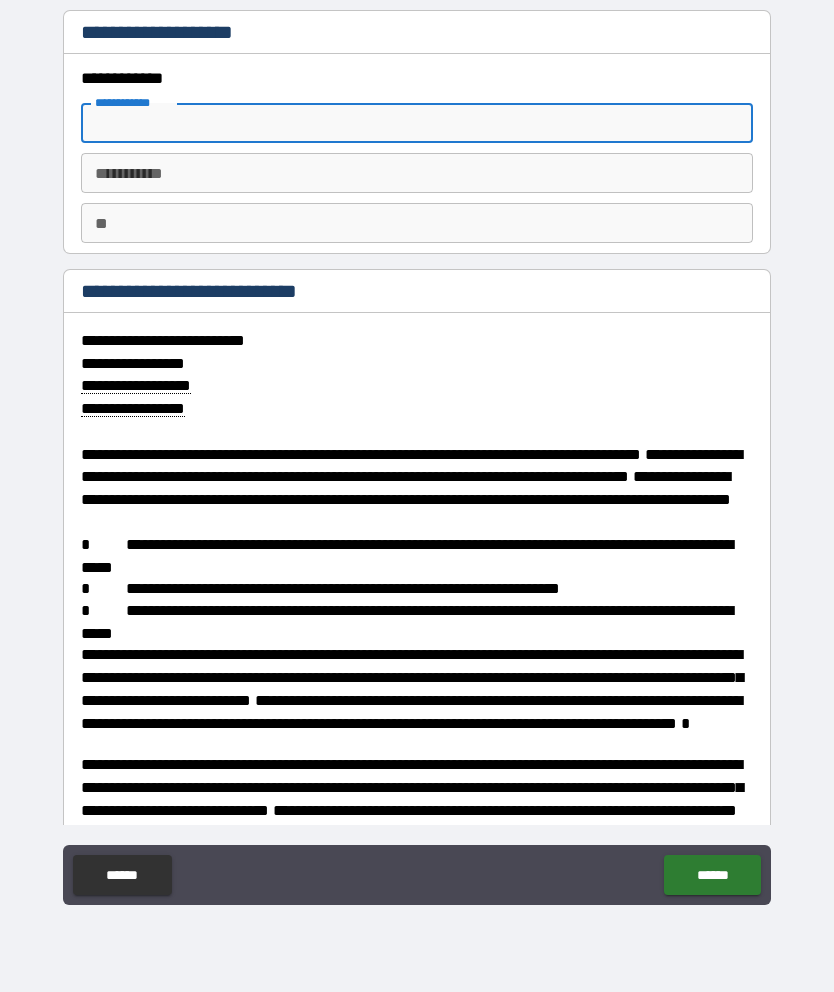 type on "*" 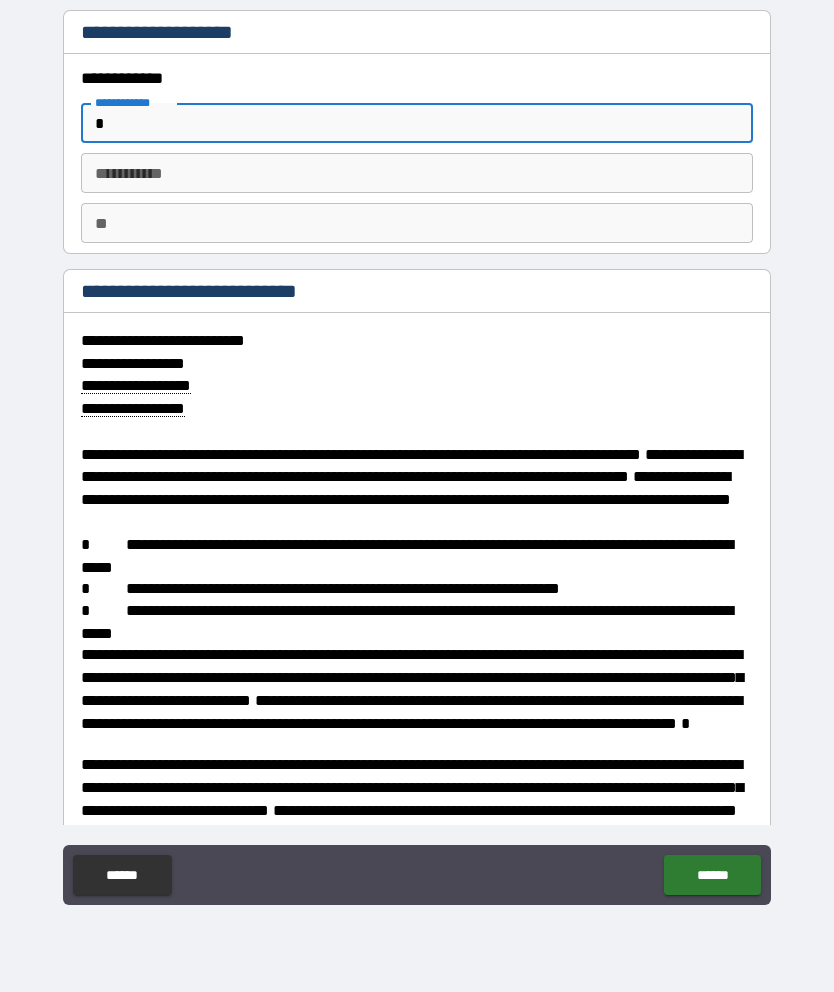 type on "*" 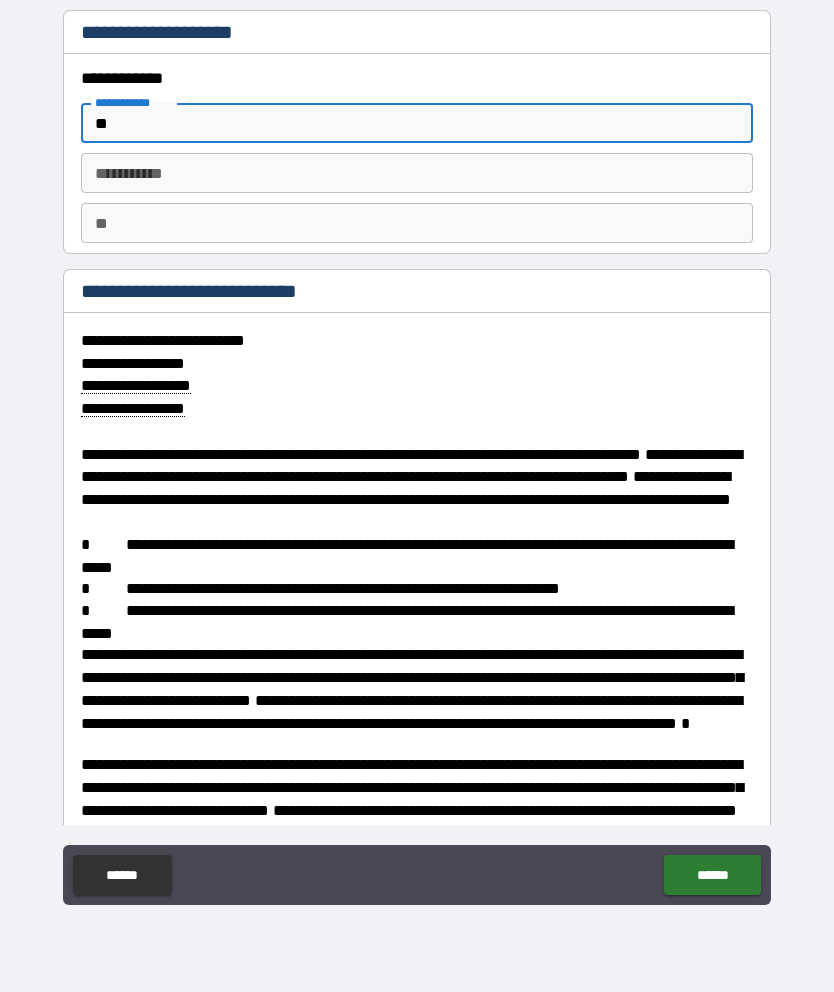 type on "*" 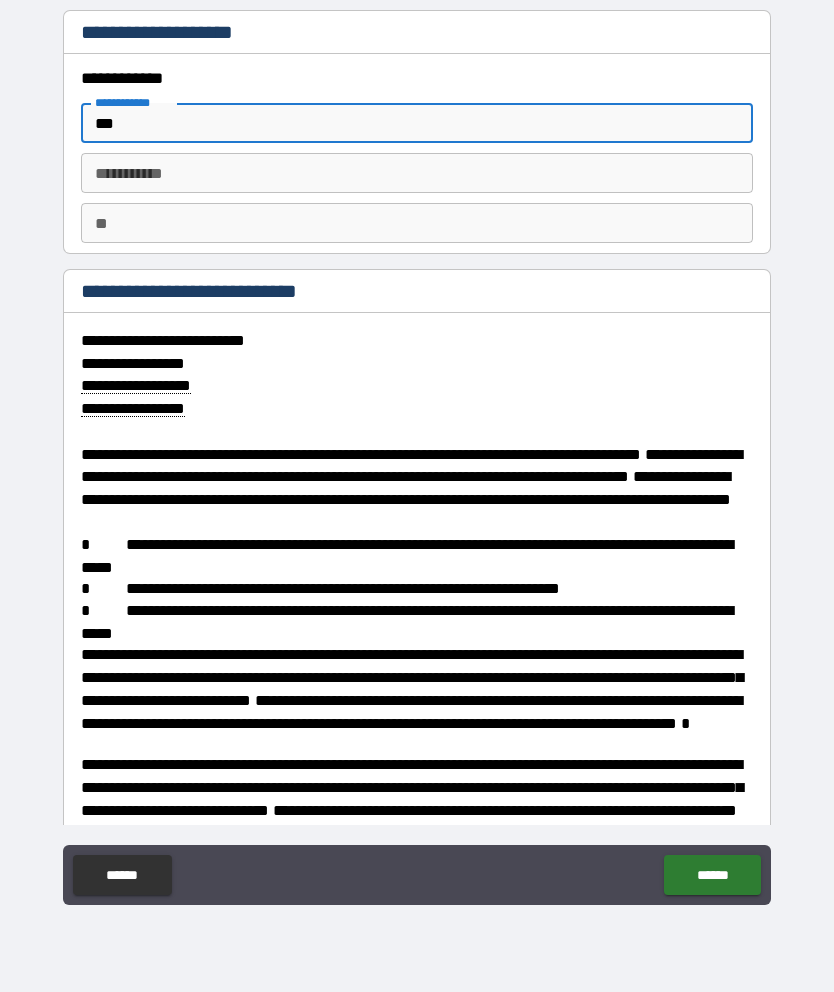 type on "*" 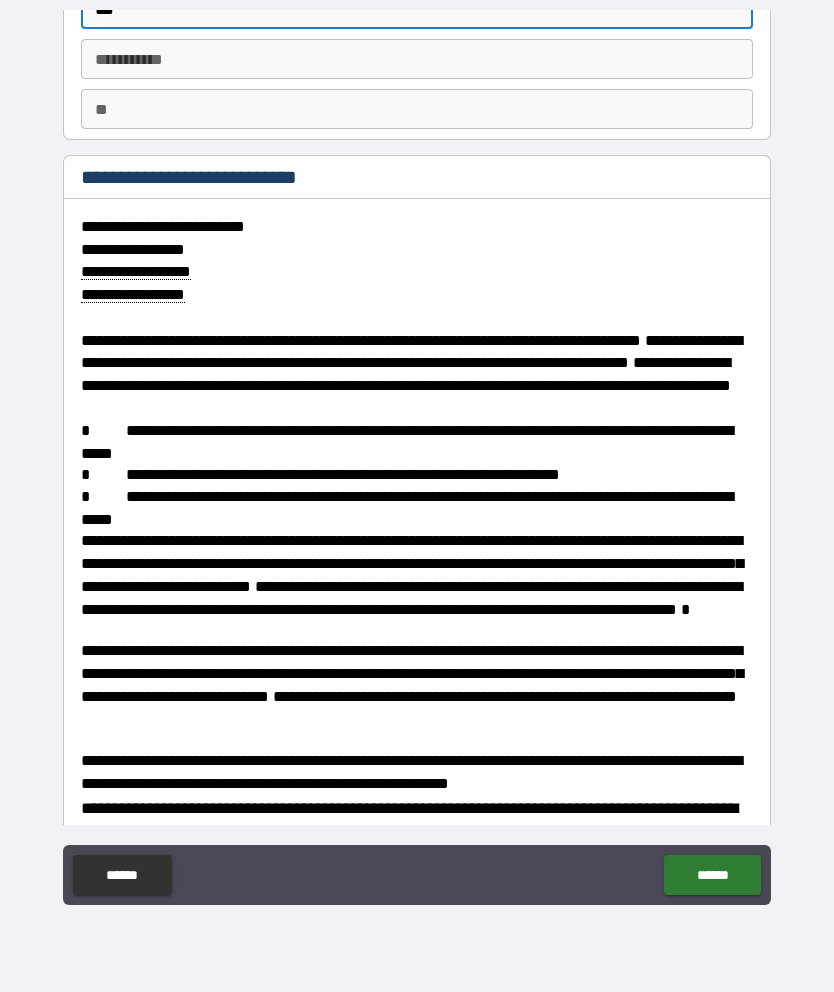 scroll, scrollTop: 118, scrollLeft: 0, axis: vertical 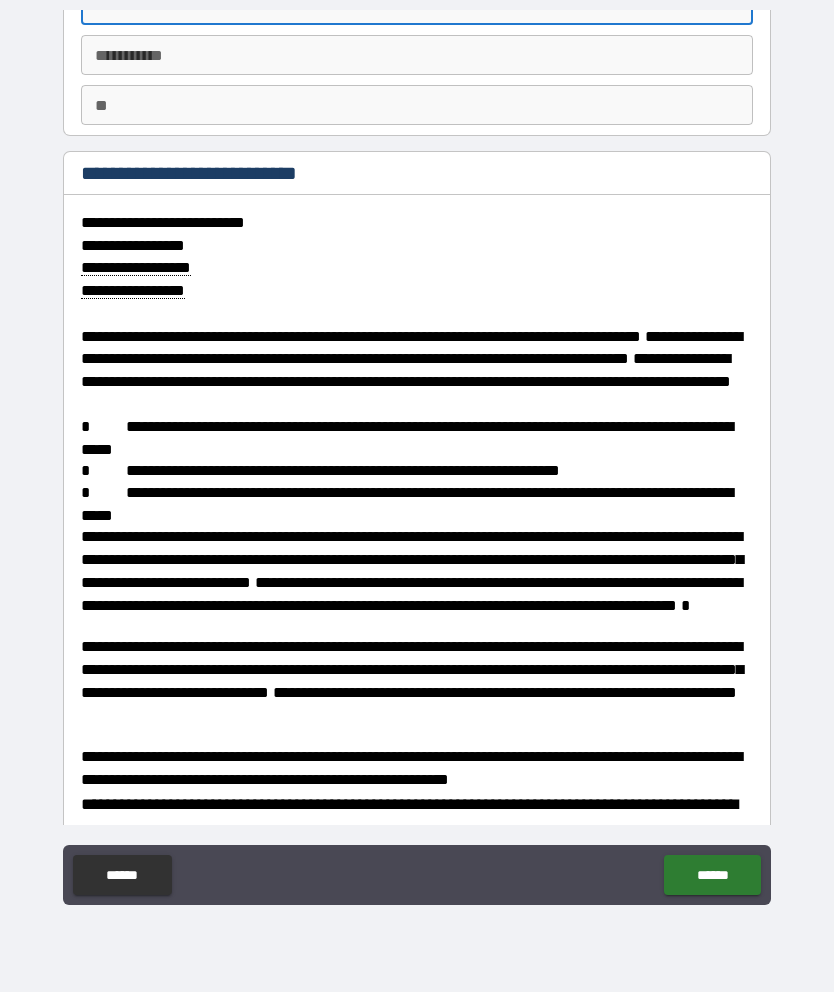 type on "***" 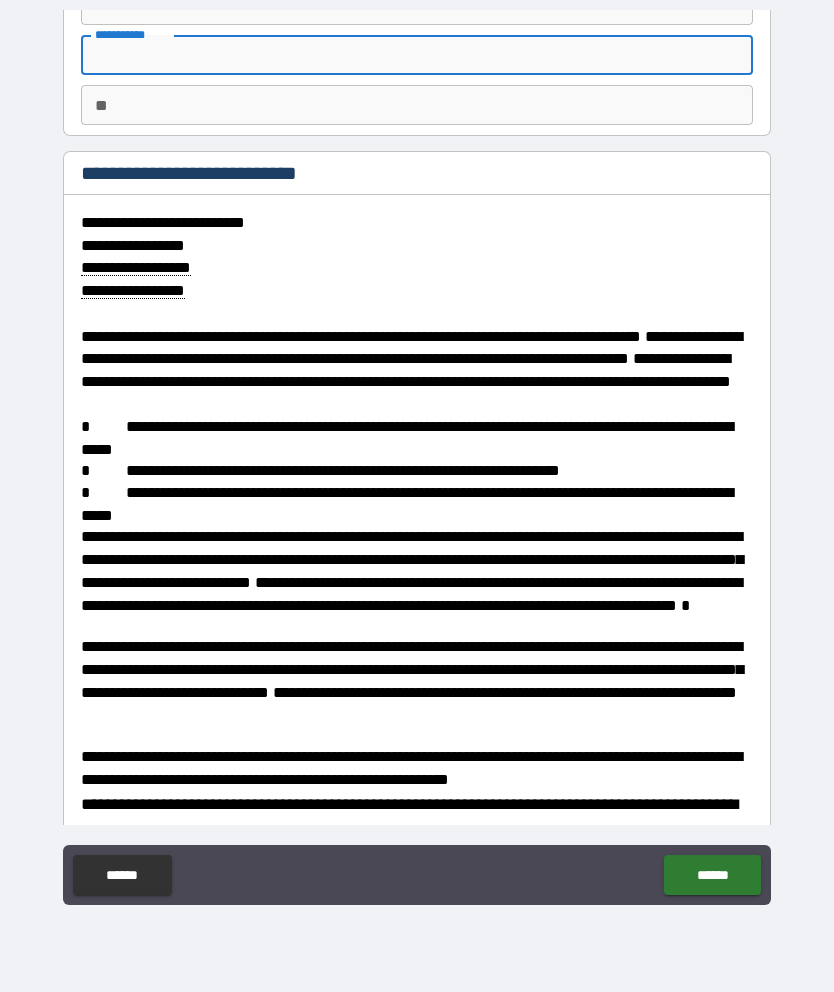 type on "*" 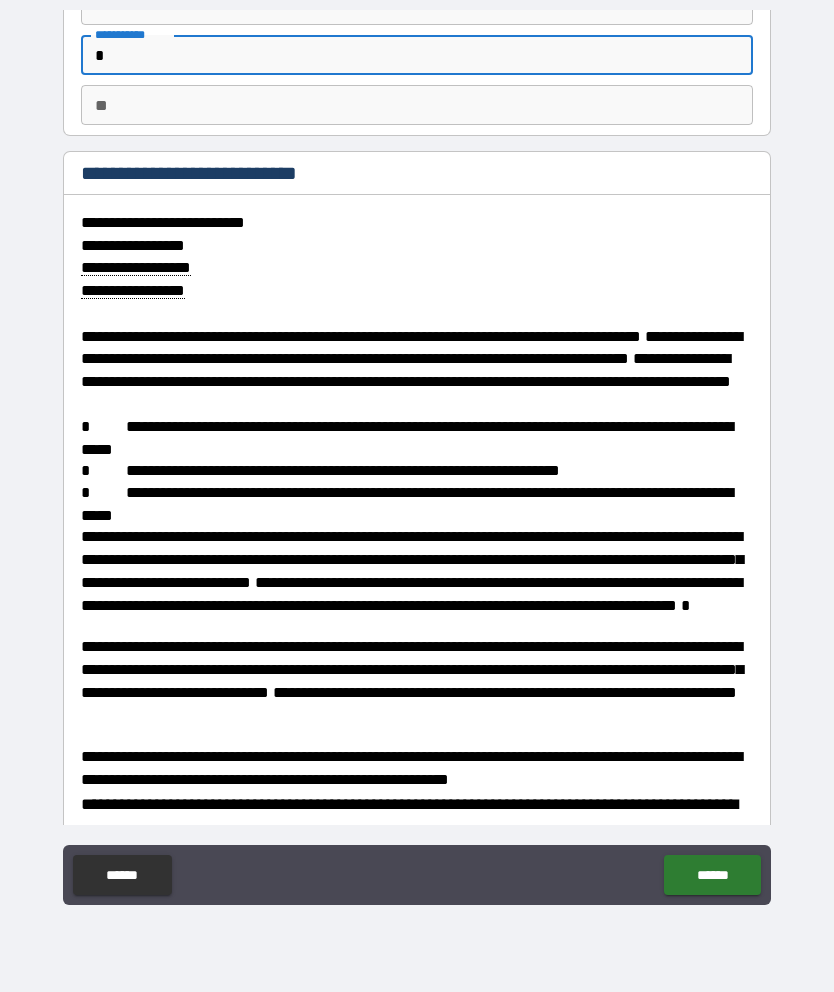 type on "*" 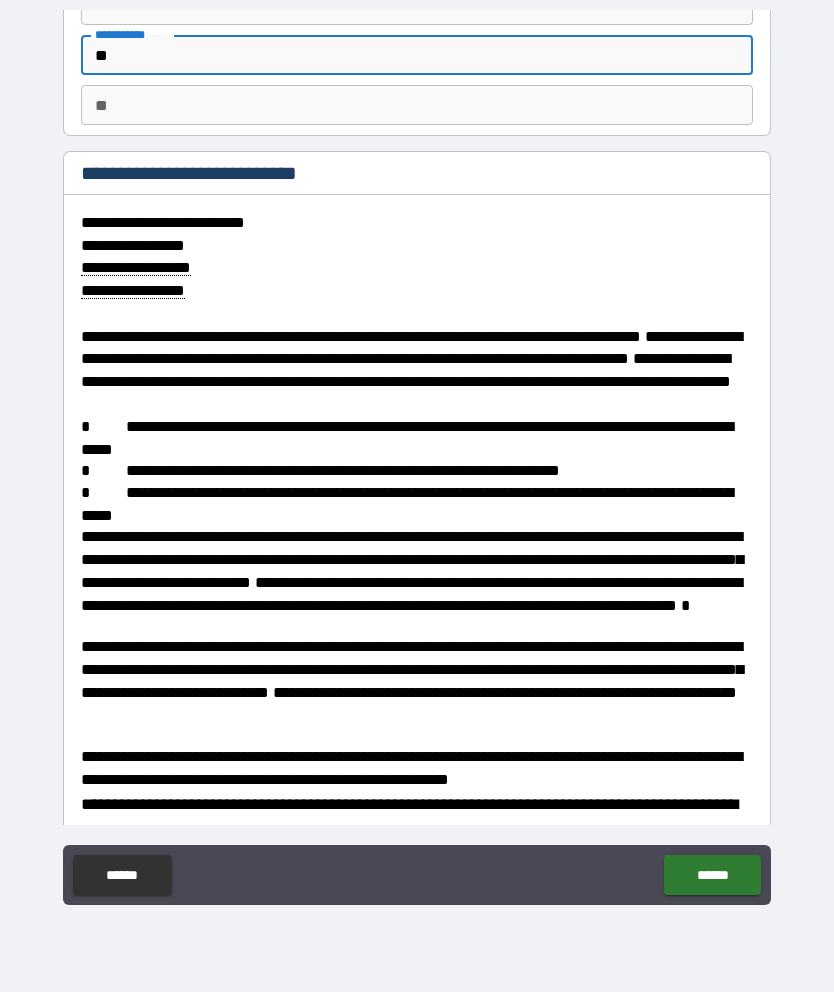 type on "*" 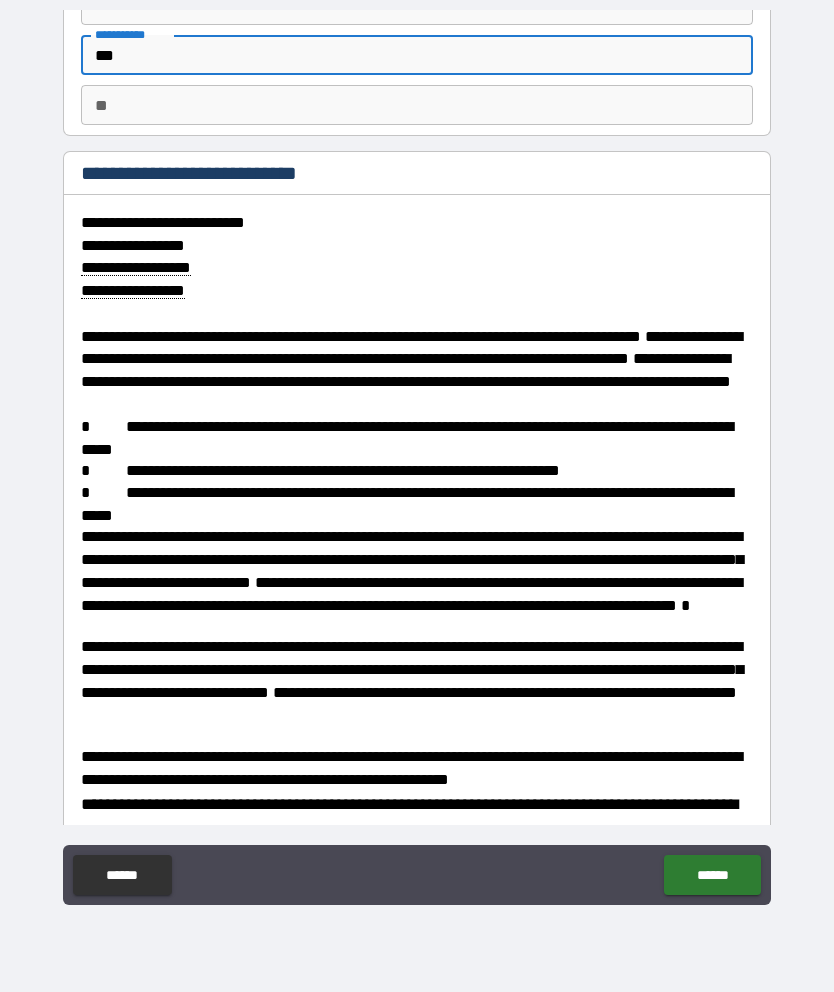 type on "*" 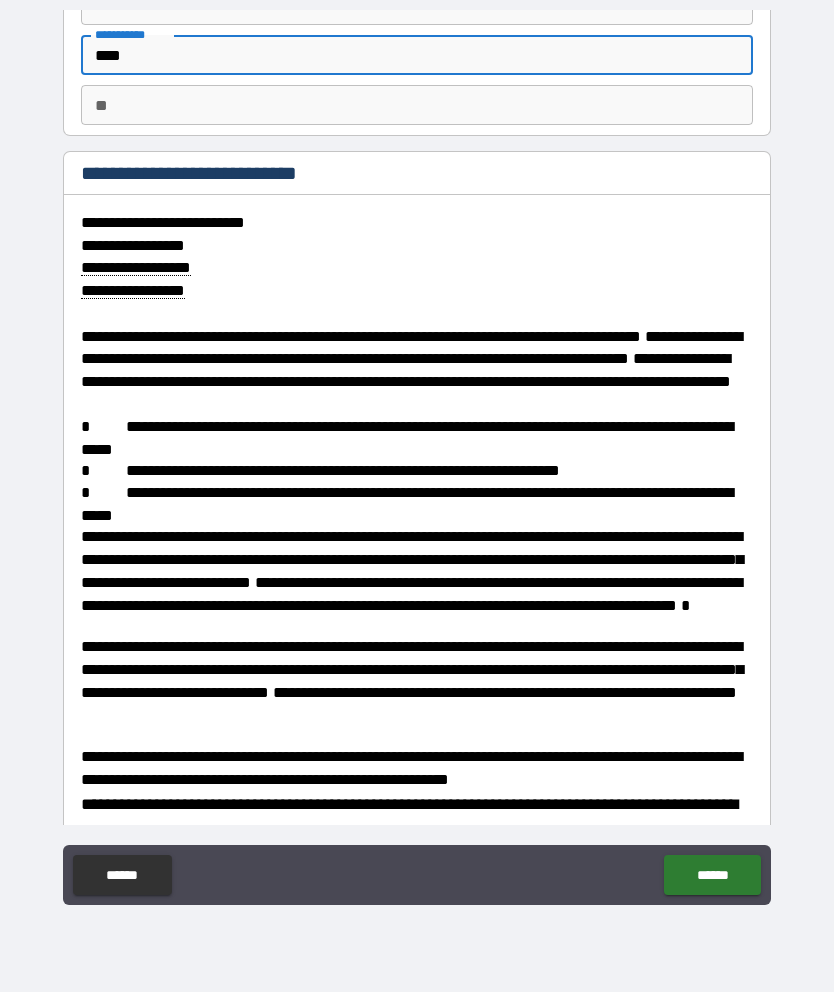 type on "*" 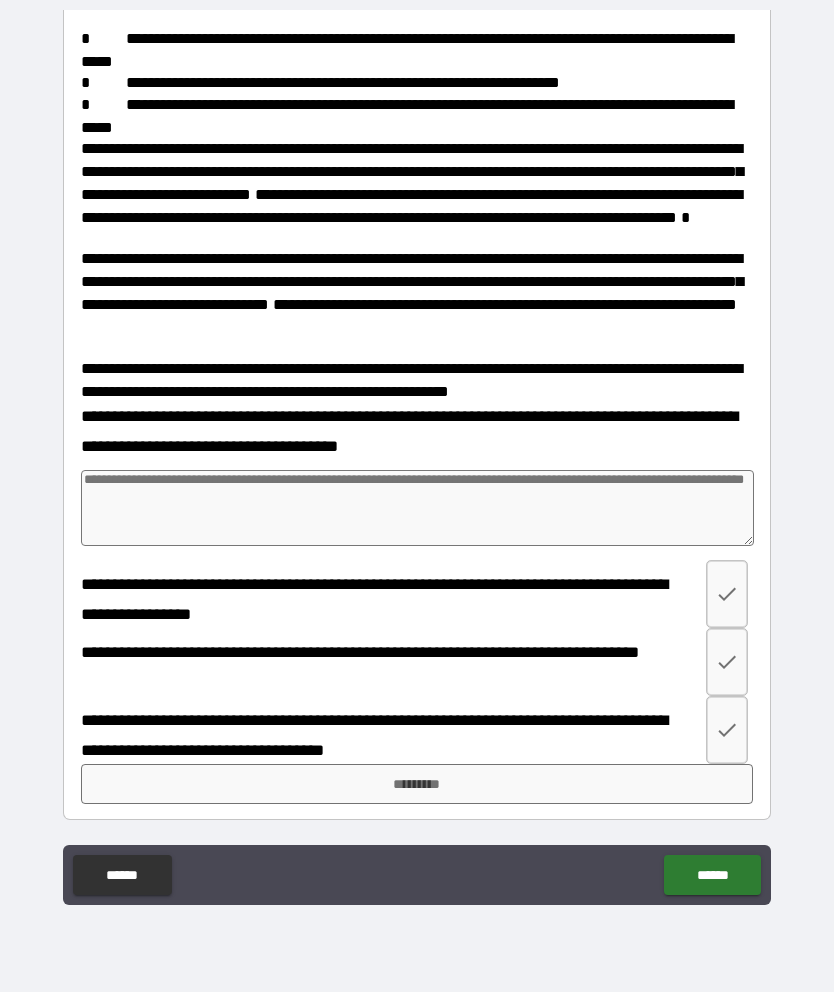 scroll, scrollTop: 522, scrollLeft: 0, axis: vertical 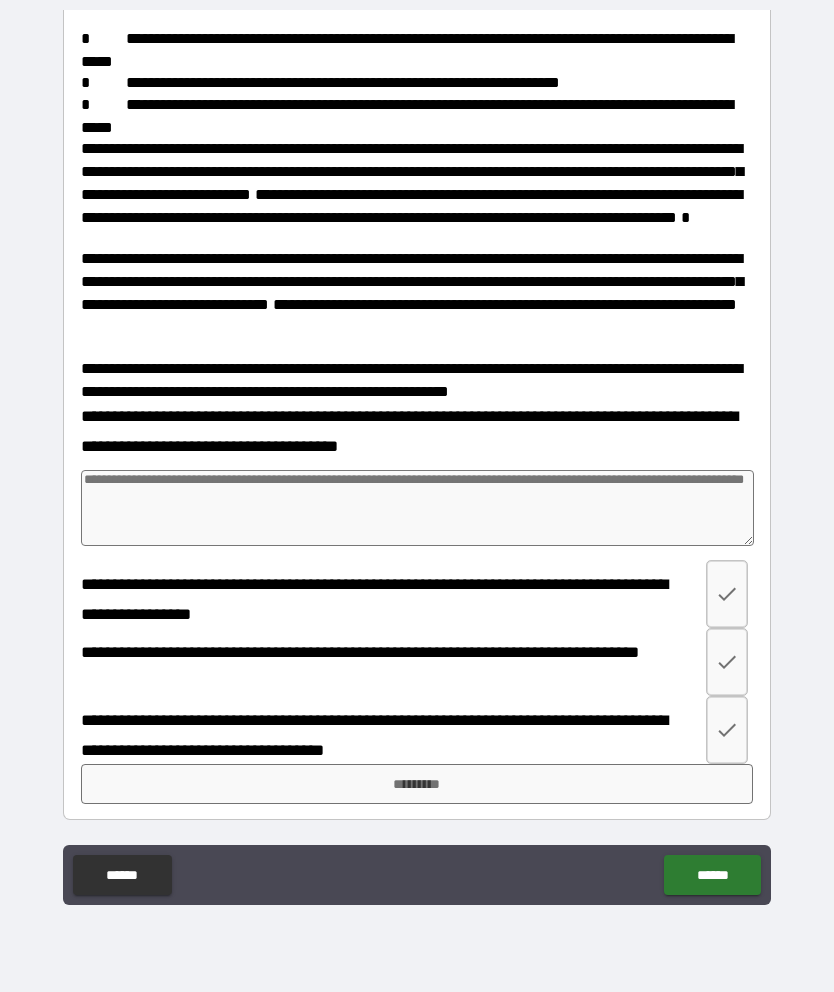 type on "****" 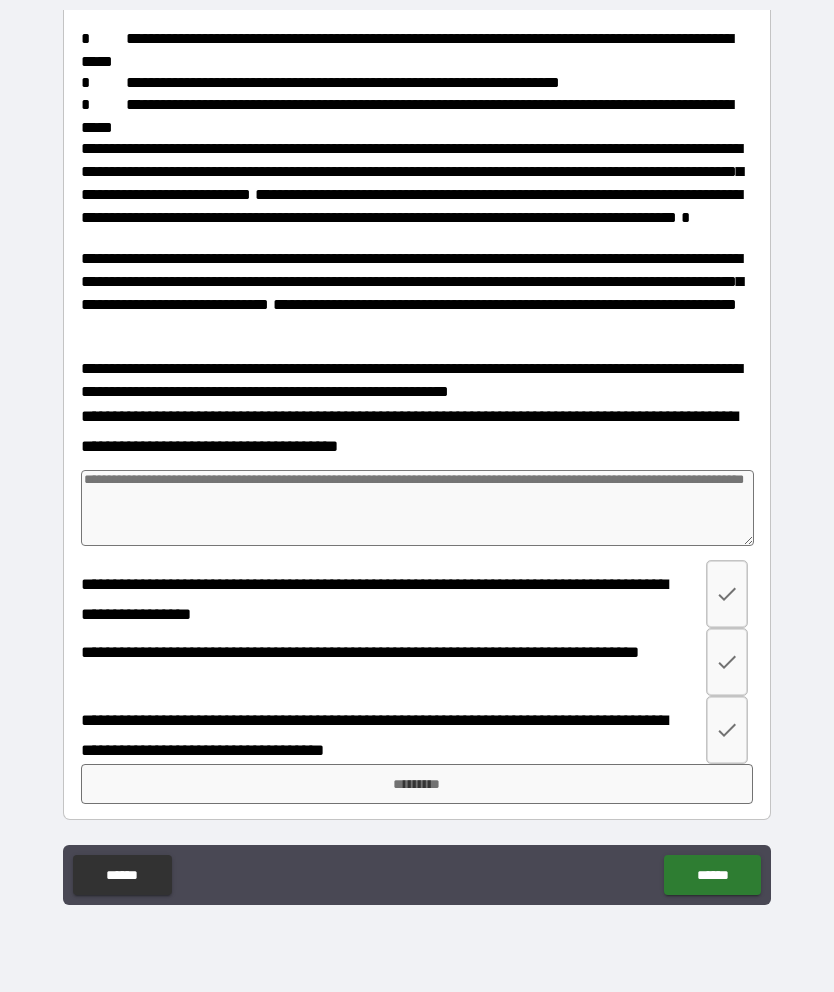 click 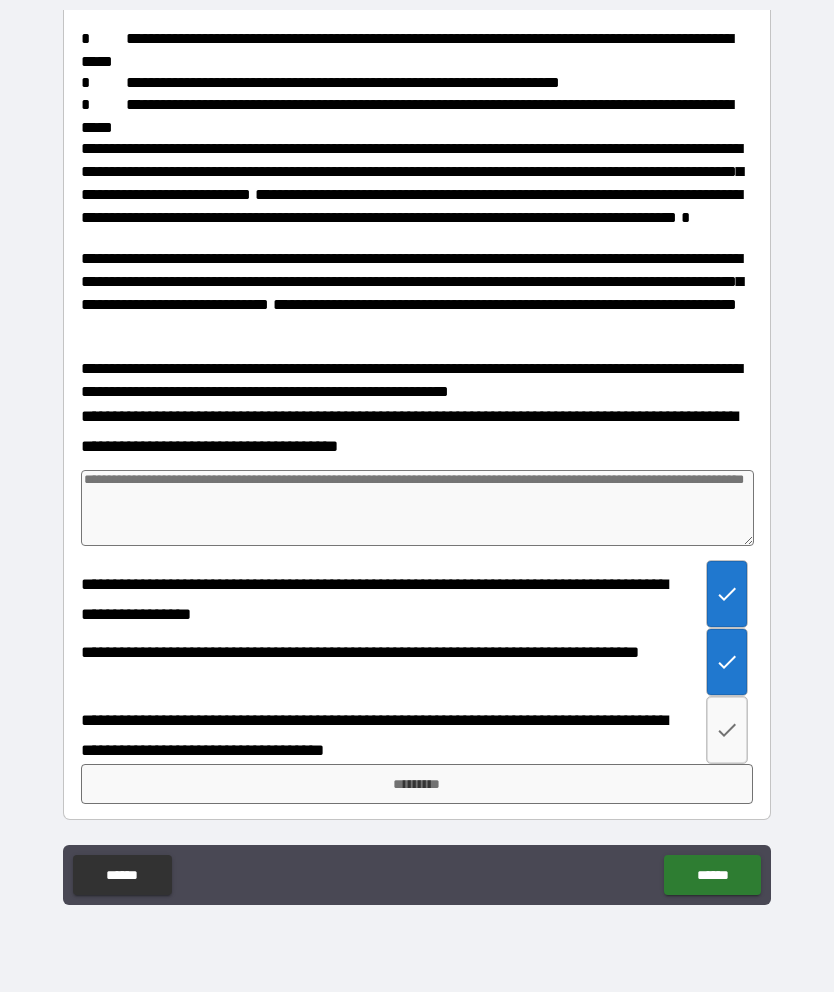 click at bounding box center [727, 730] 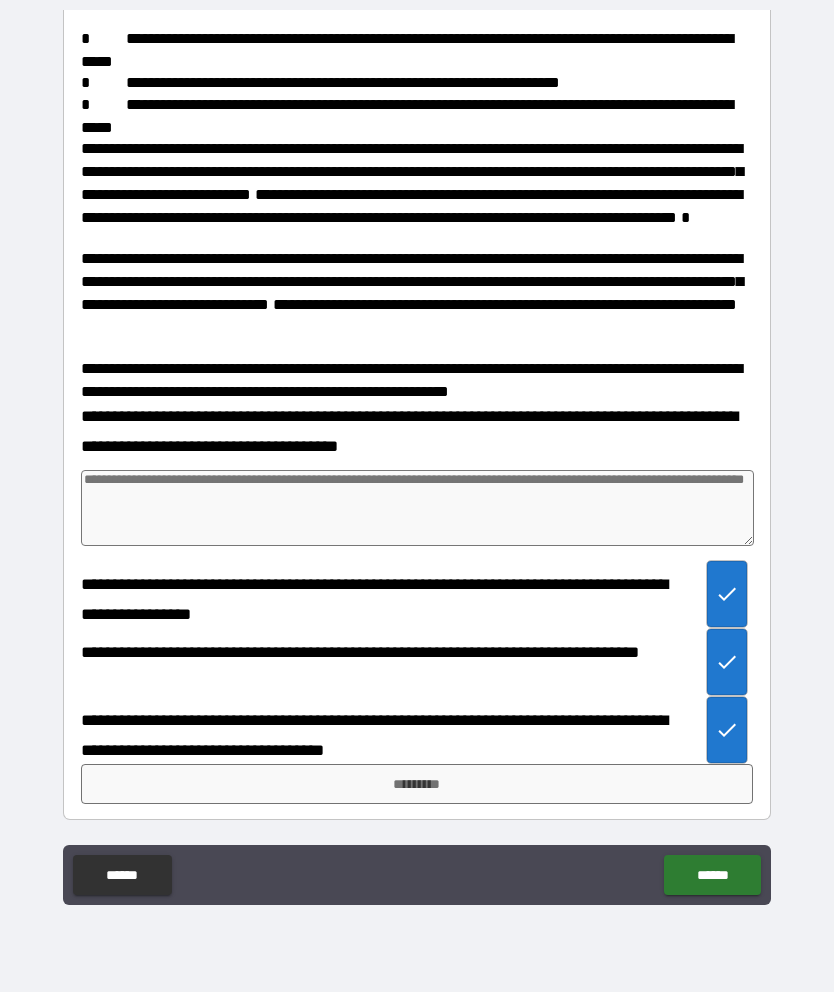 type on "*" 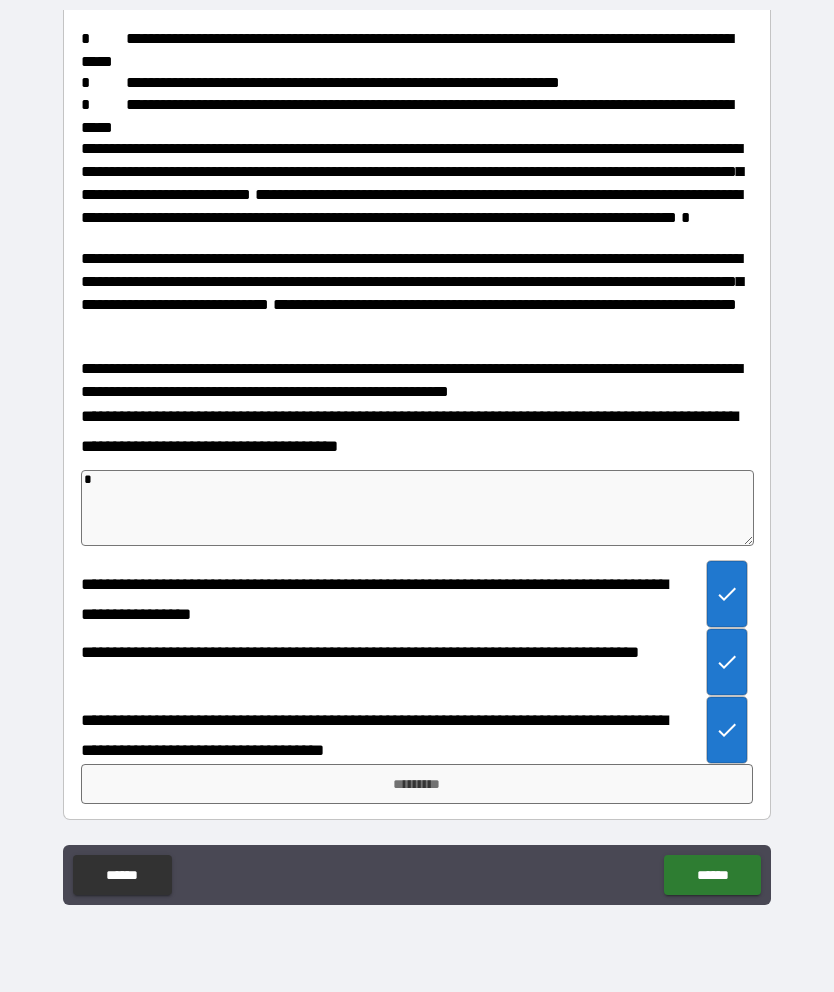 type on "*" 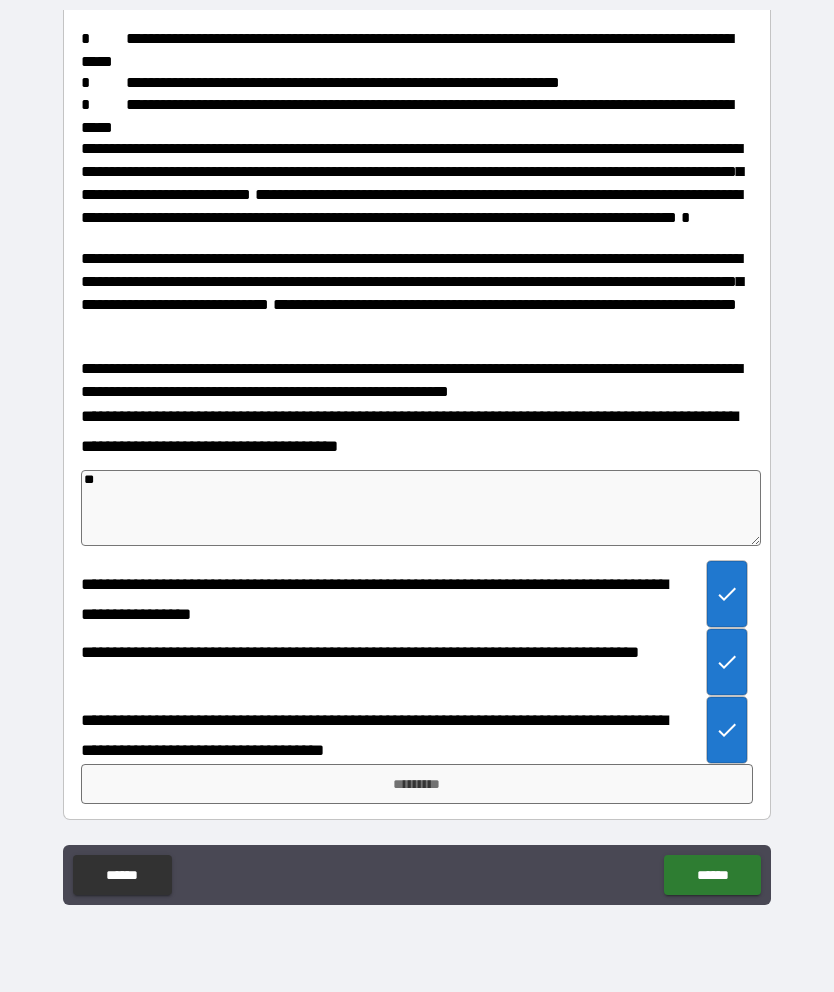 type on "*" 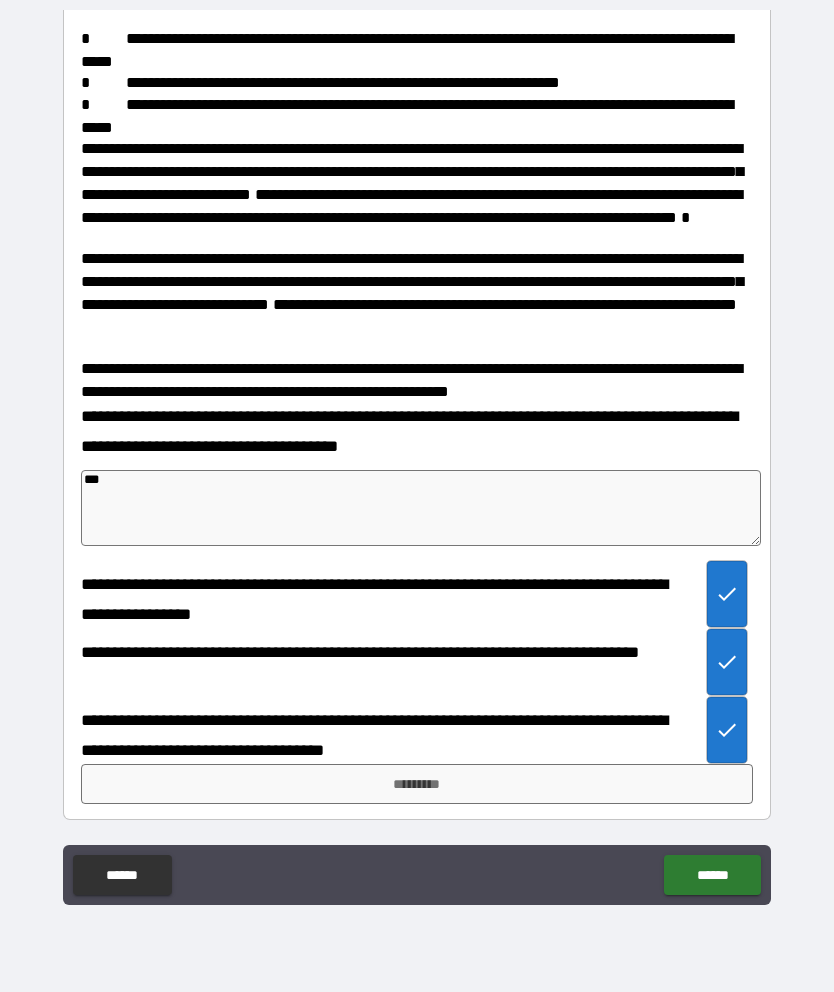 type on "*" 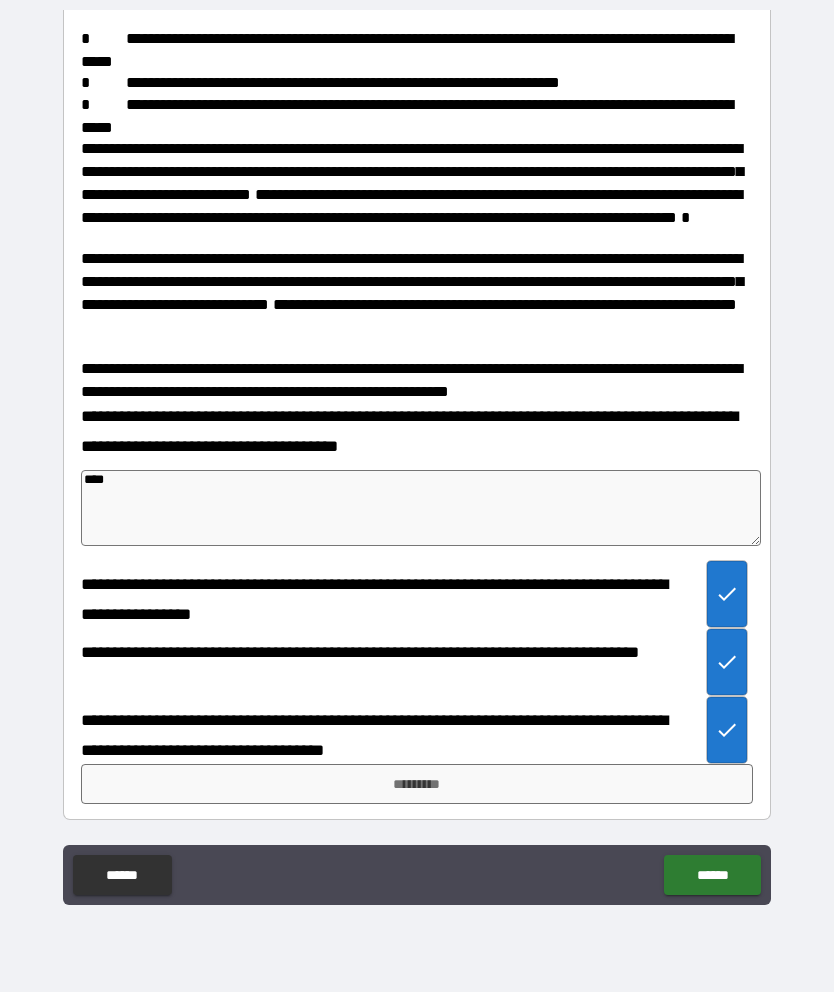 type on "*" 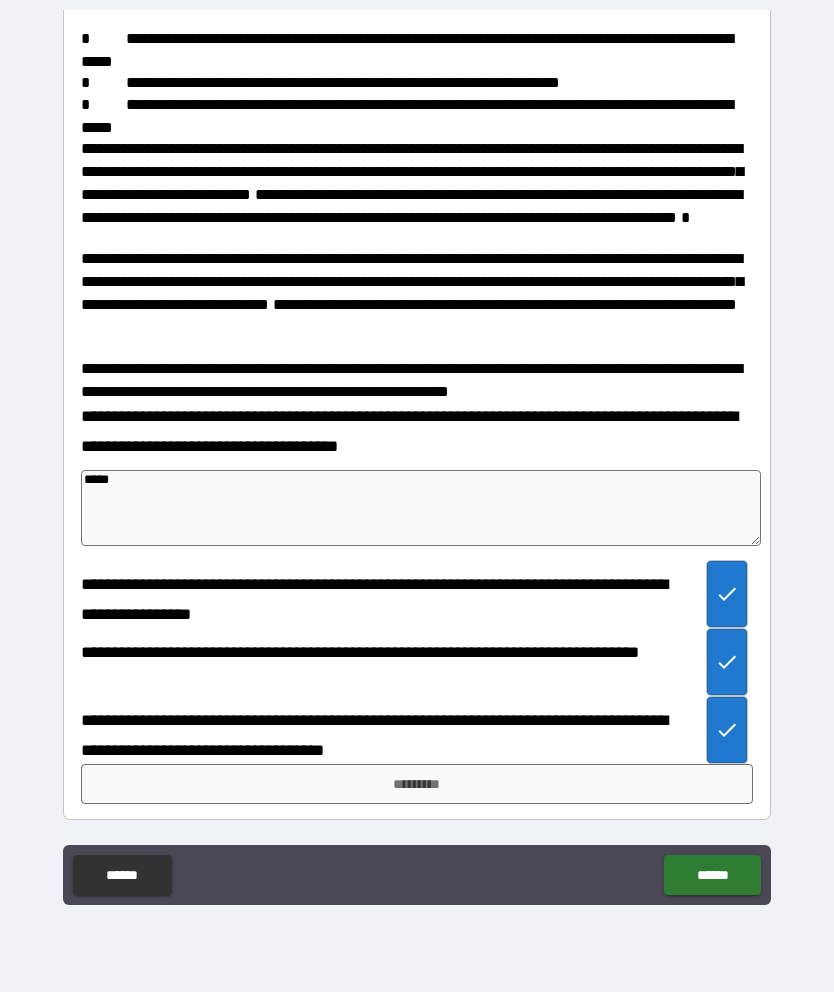 type on "*" 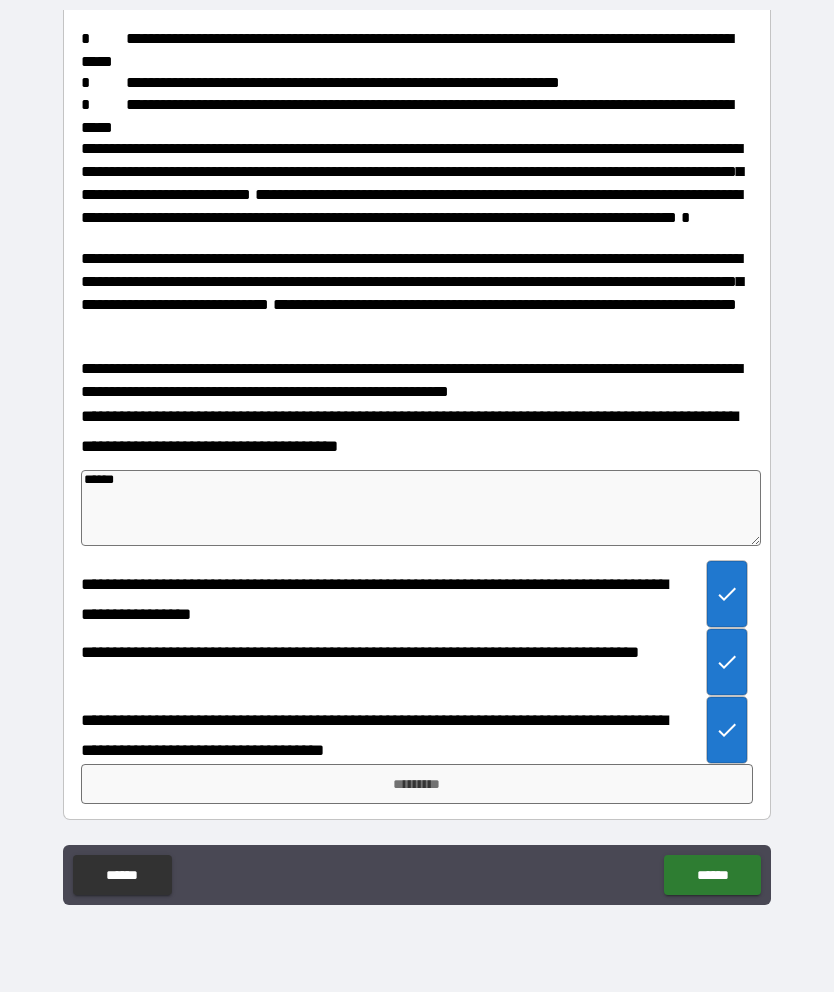type on "*" 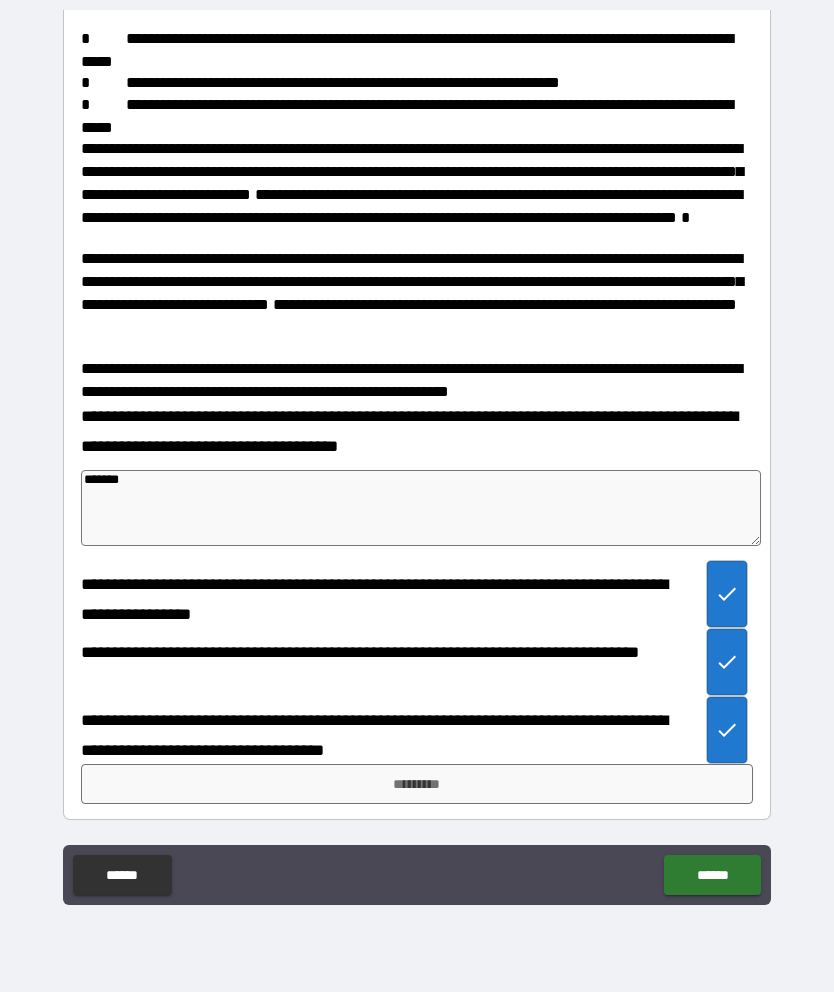 type on "*" 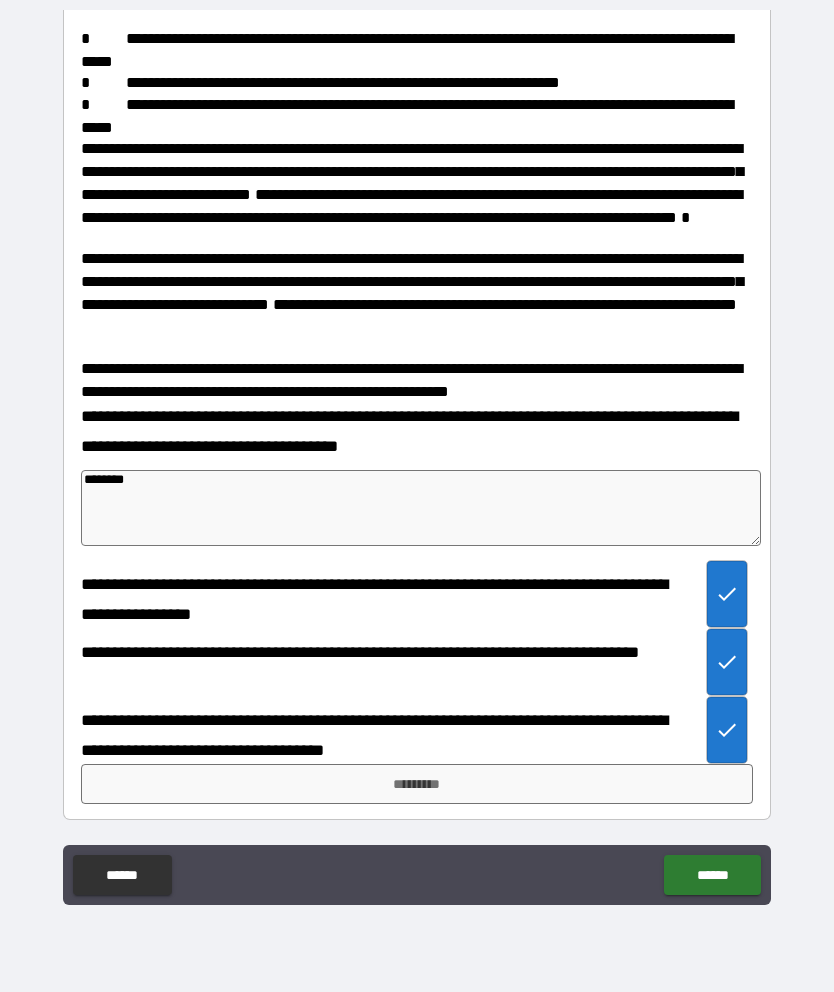 type on "*" 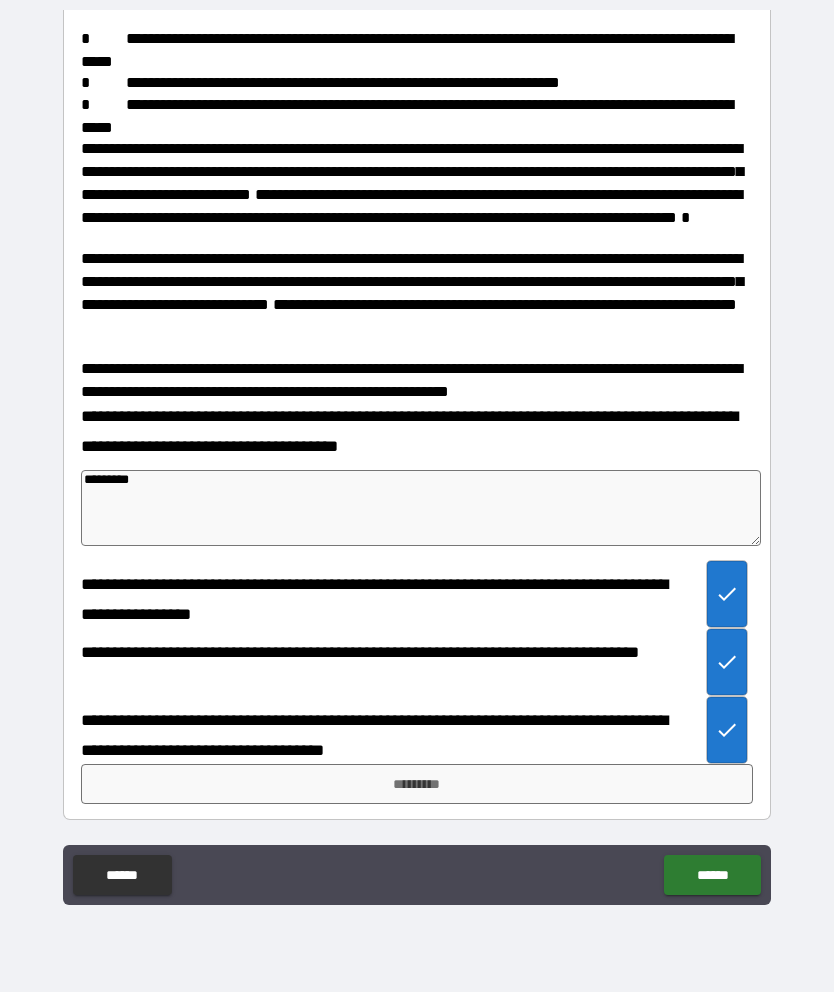 type on "*" 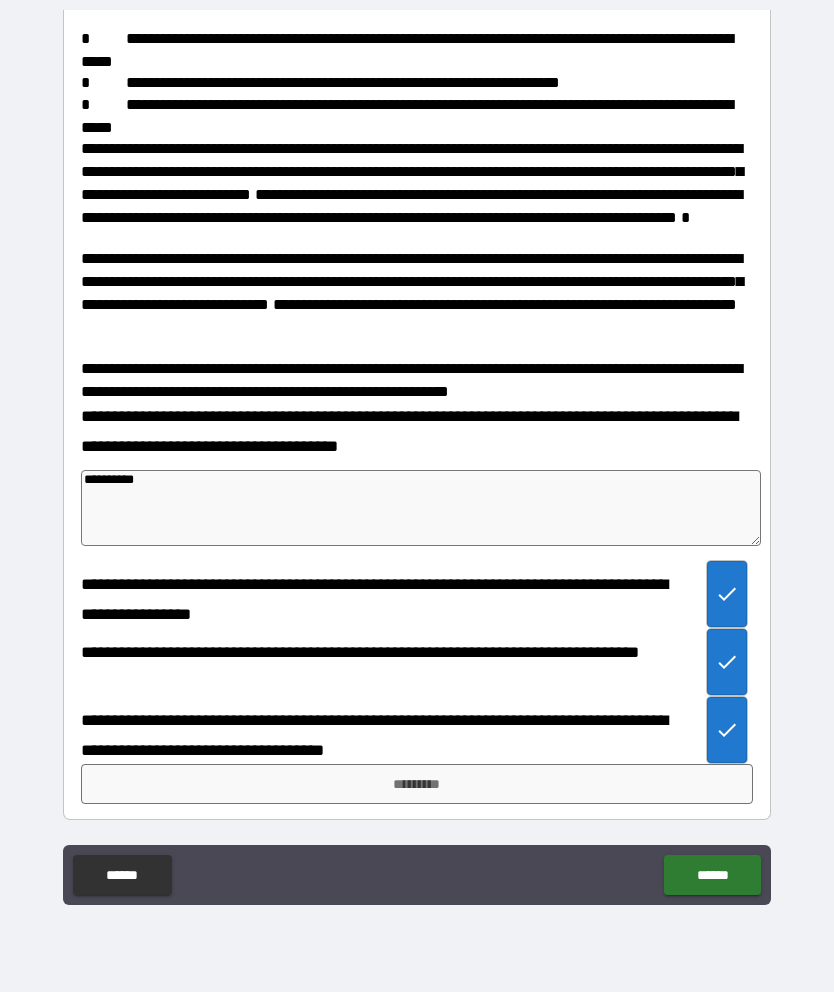 type on "*" 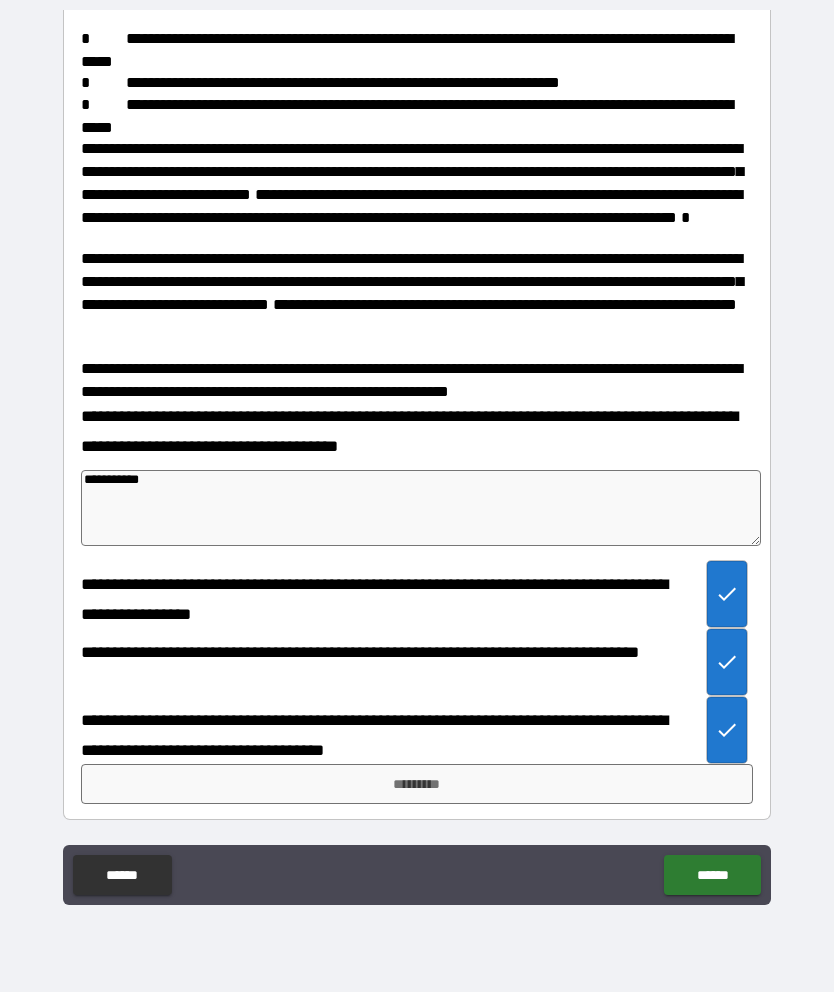 type on "*" 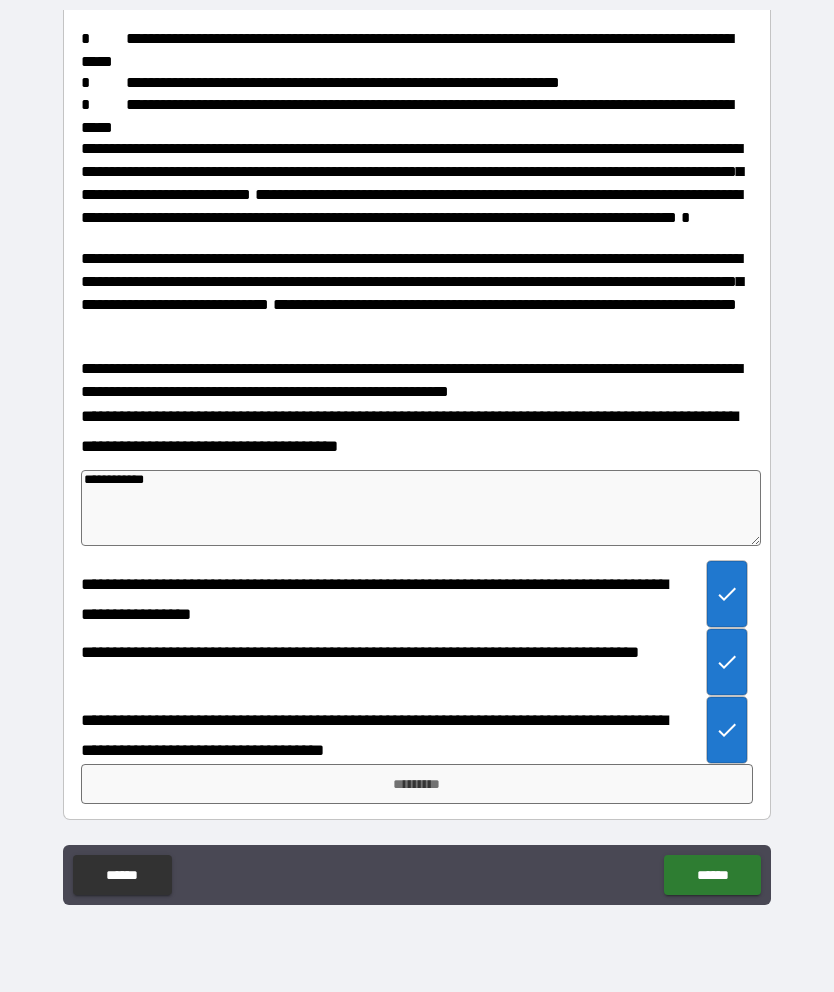 type on "*" 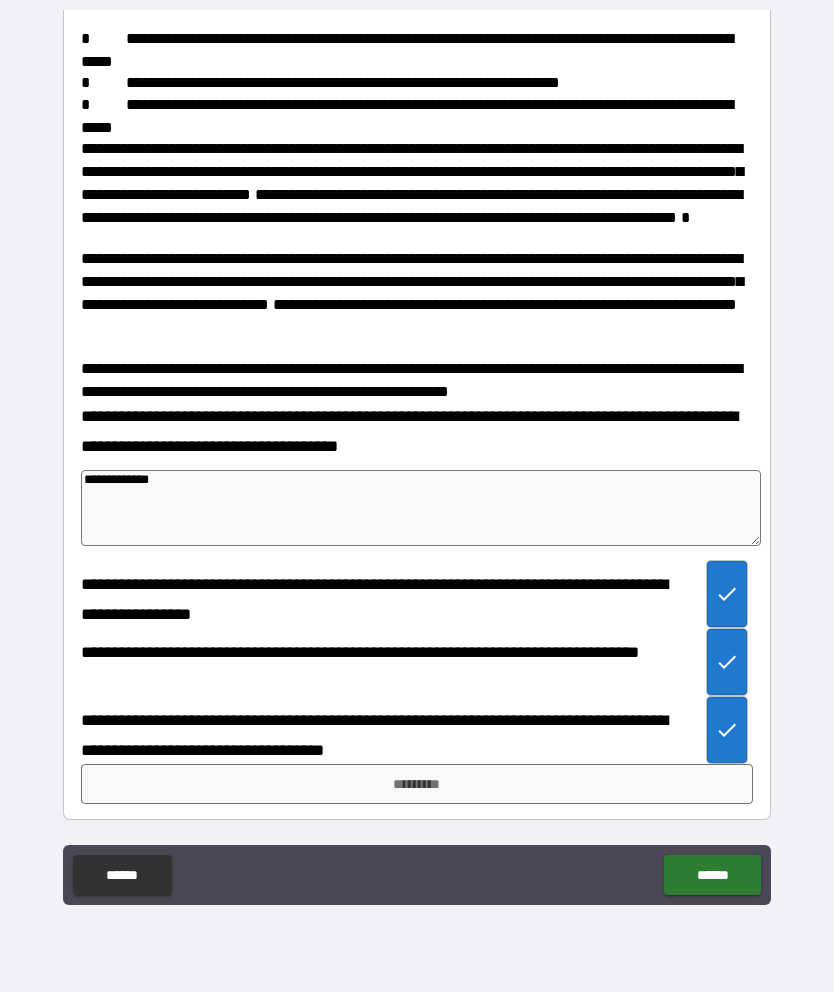 type on "*" 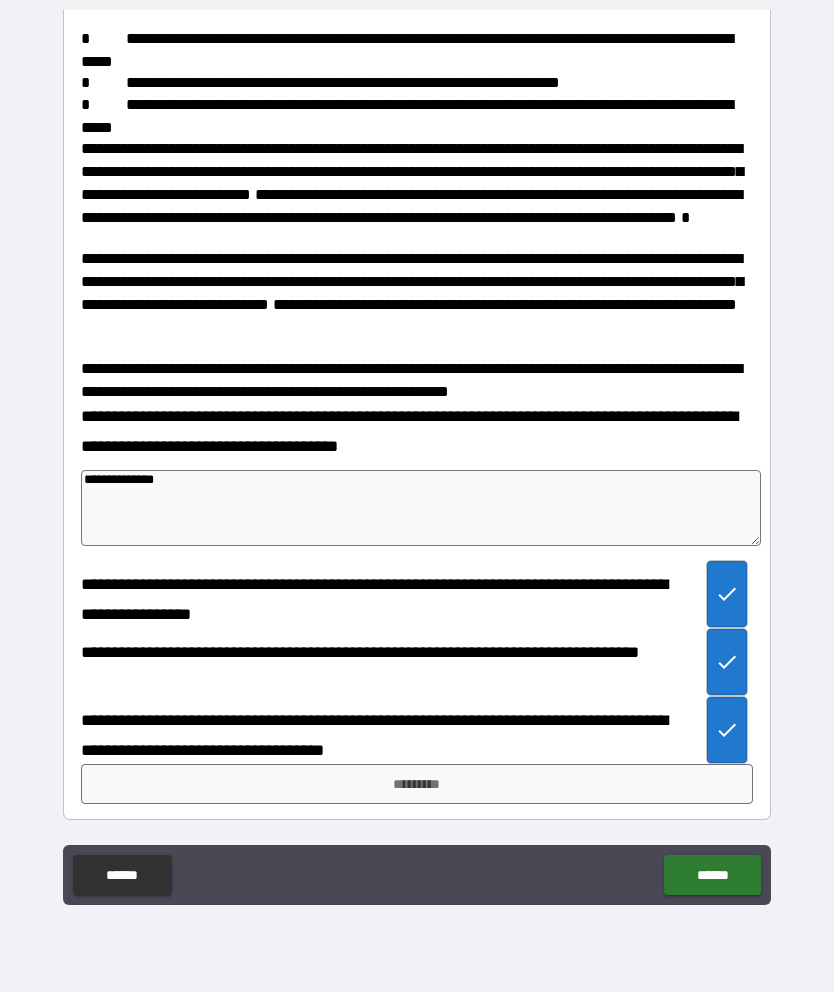 type on "*" 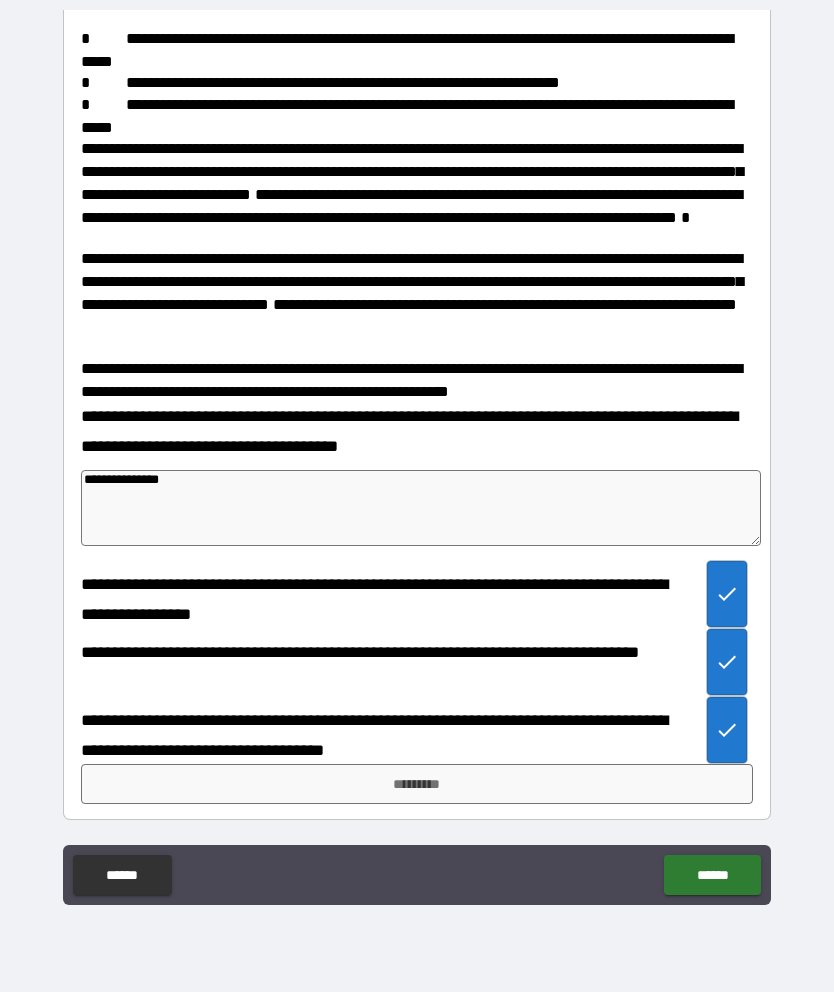 type on "*" 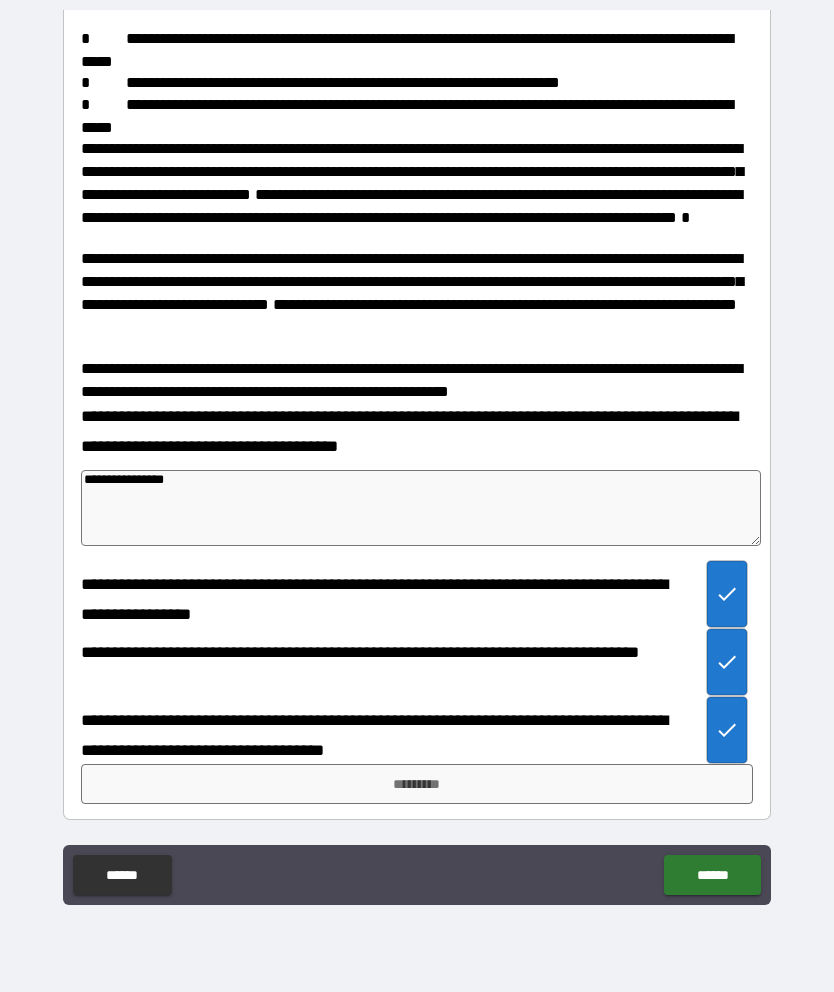 type on "*" 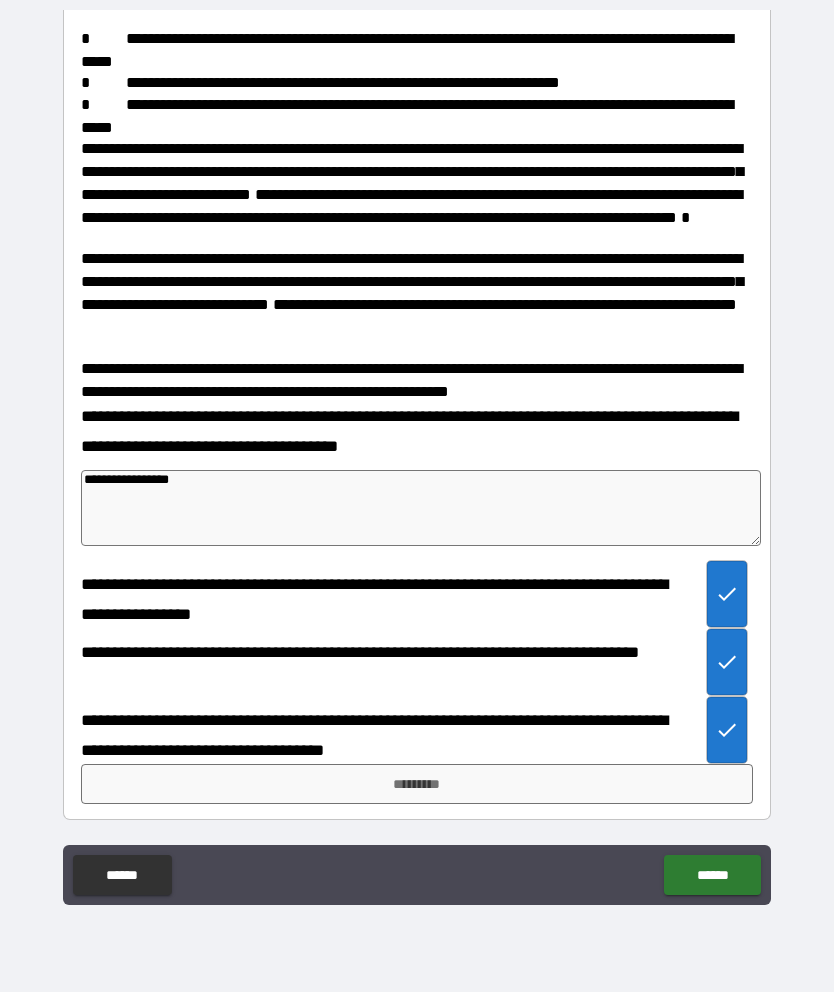 type on "*" 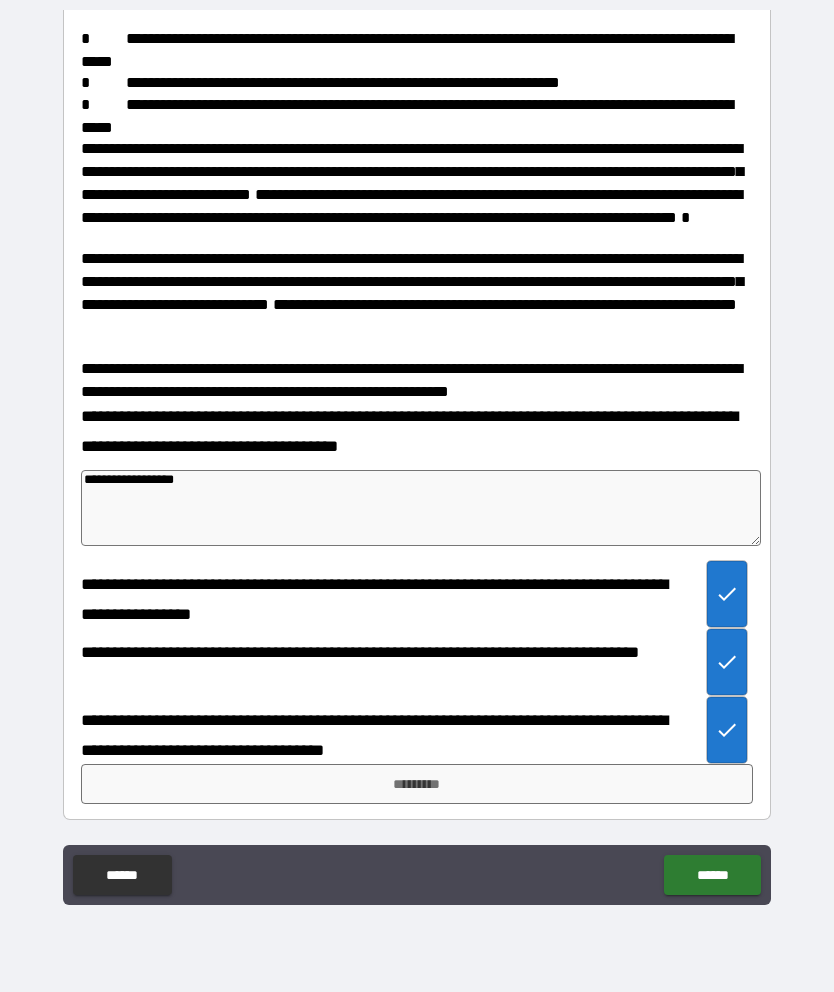 type on "*" 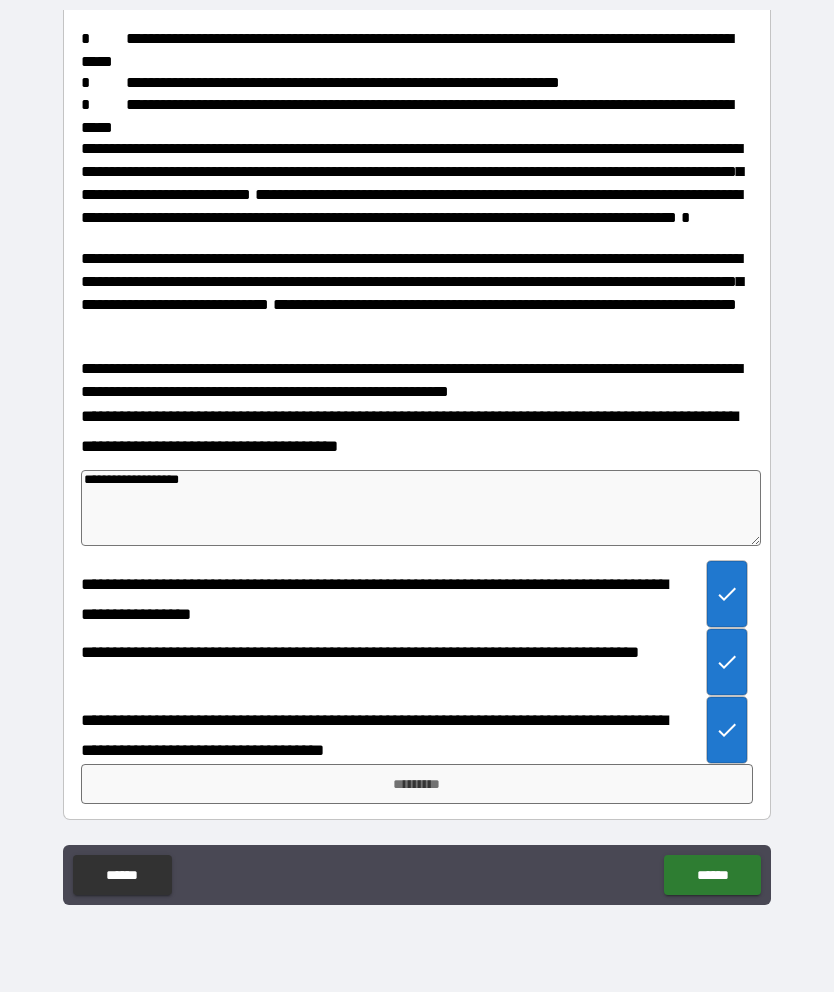 type on "*" 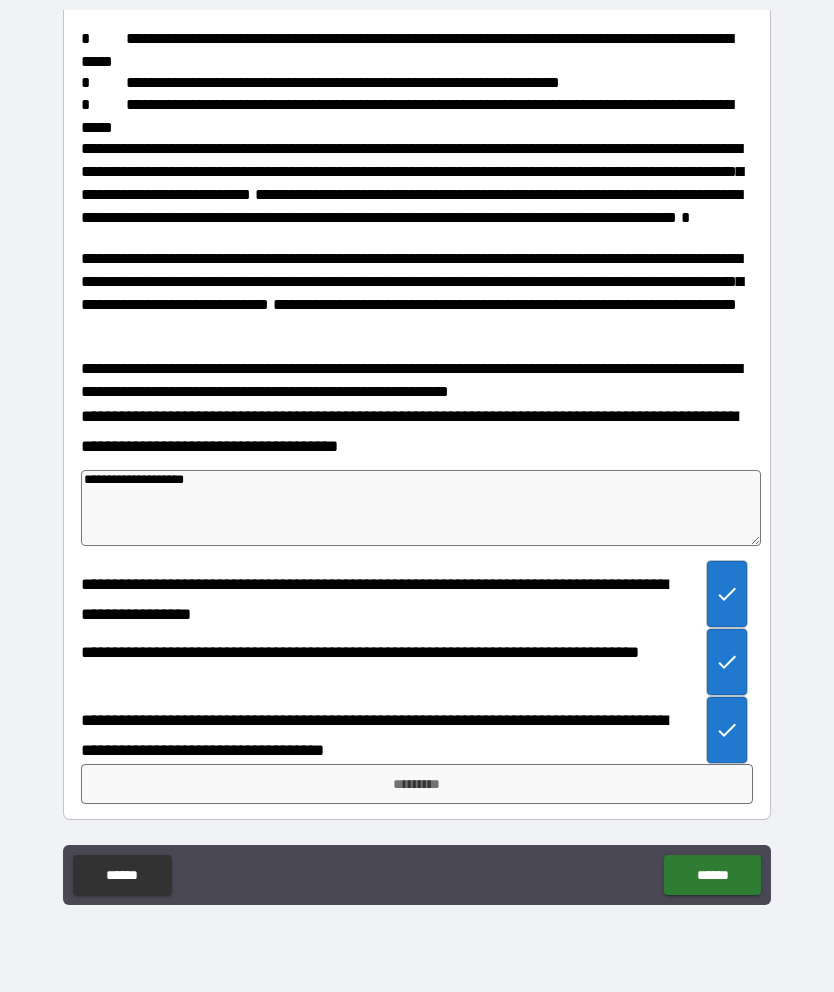 type on "*" 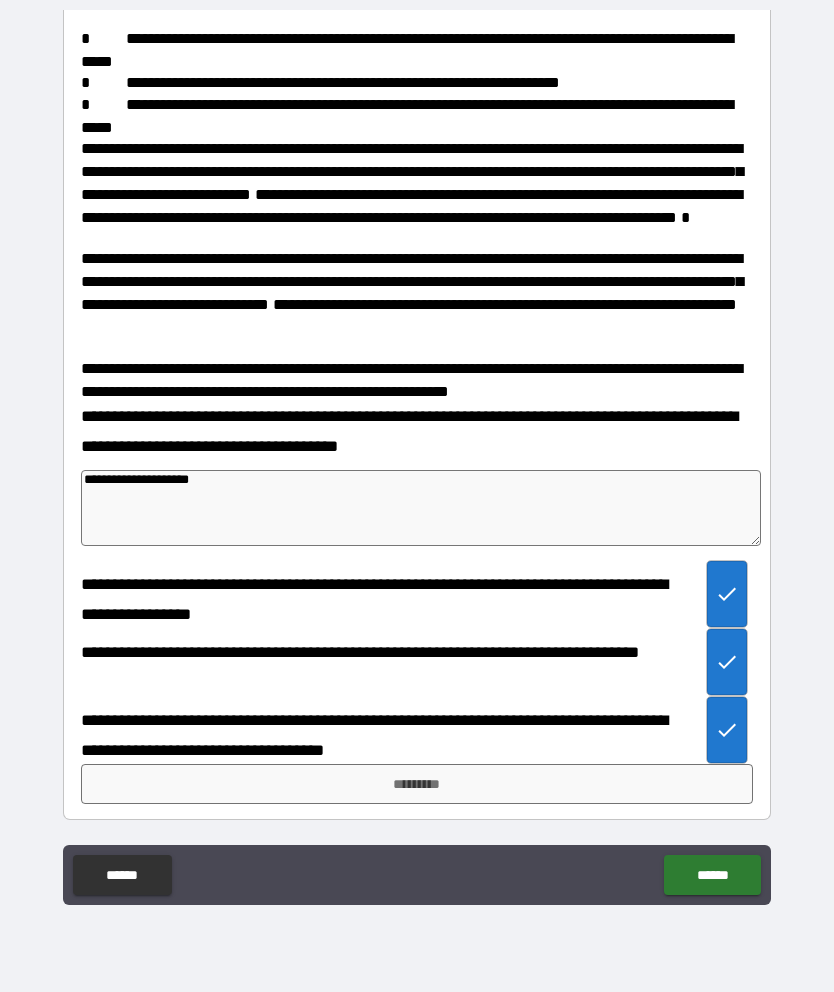 type on "*" 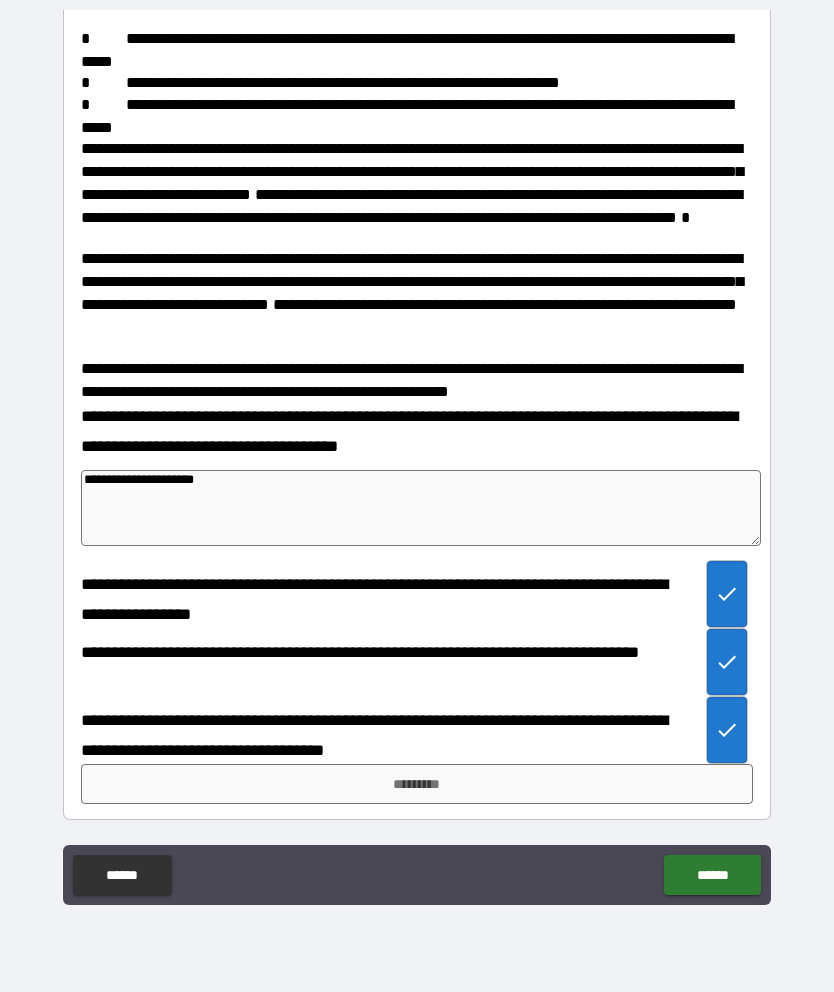 type on "*" 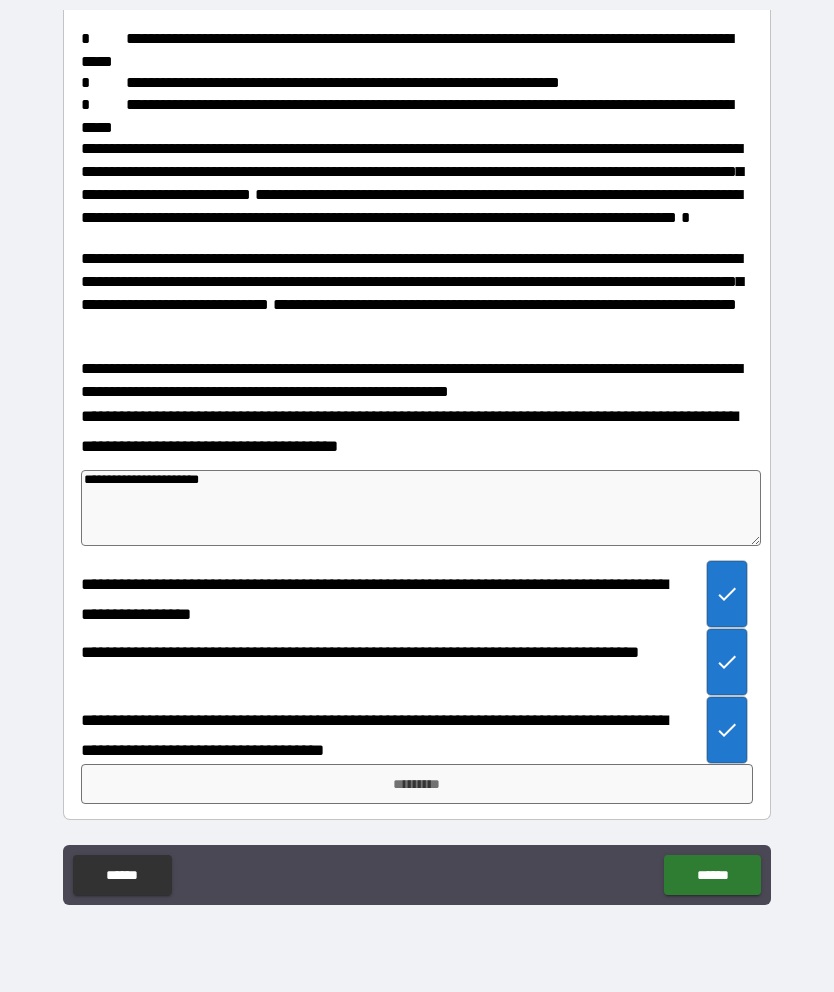 type on "*" 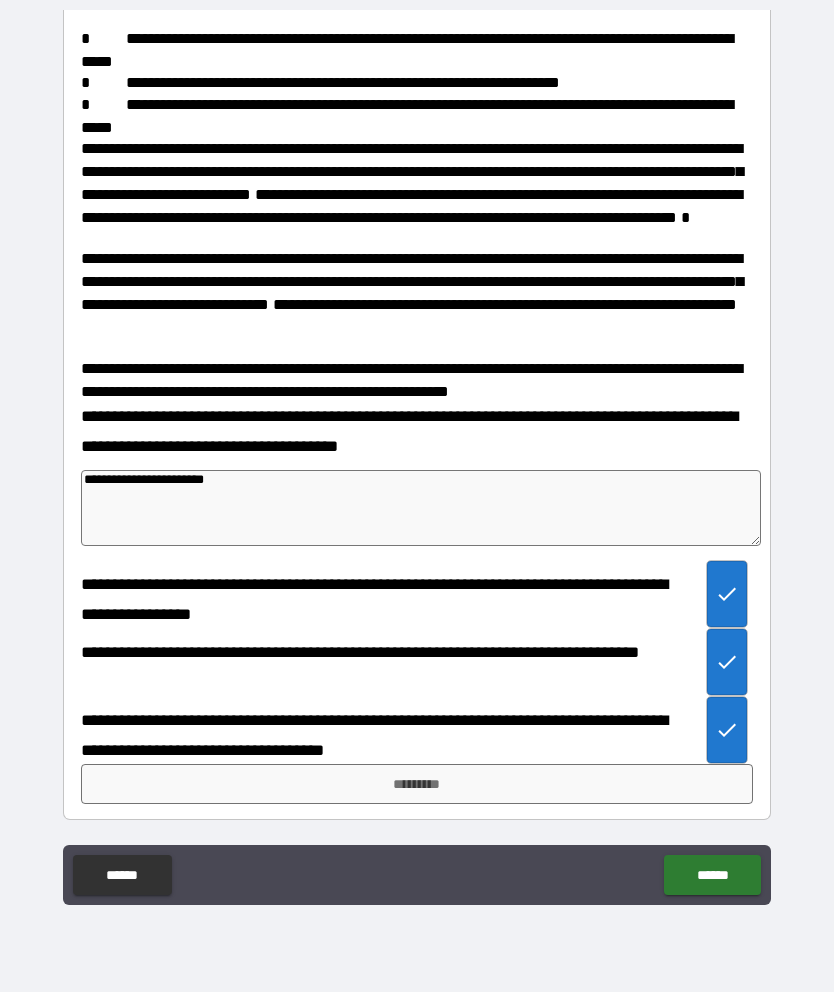 type on "*" 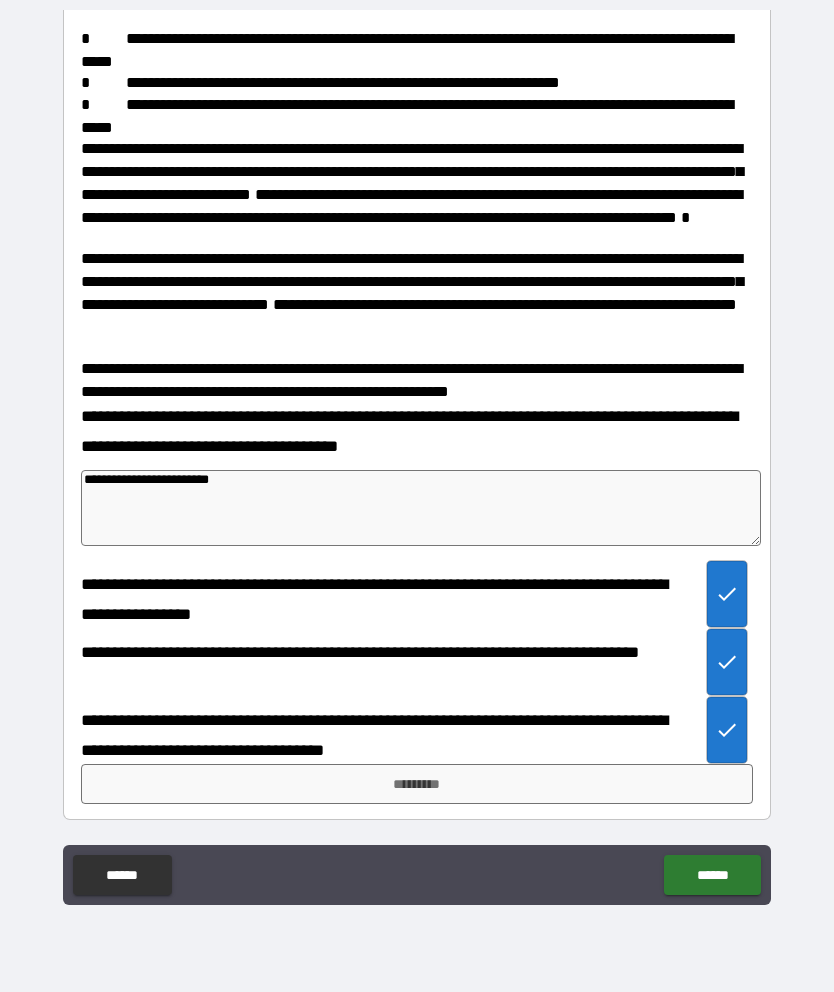 type on "*" 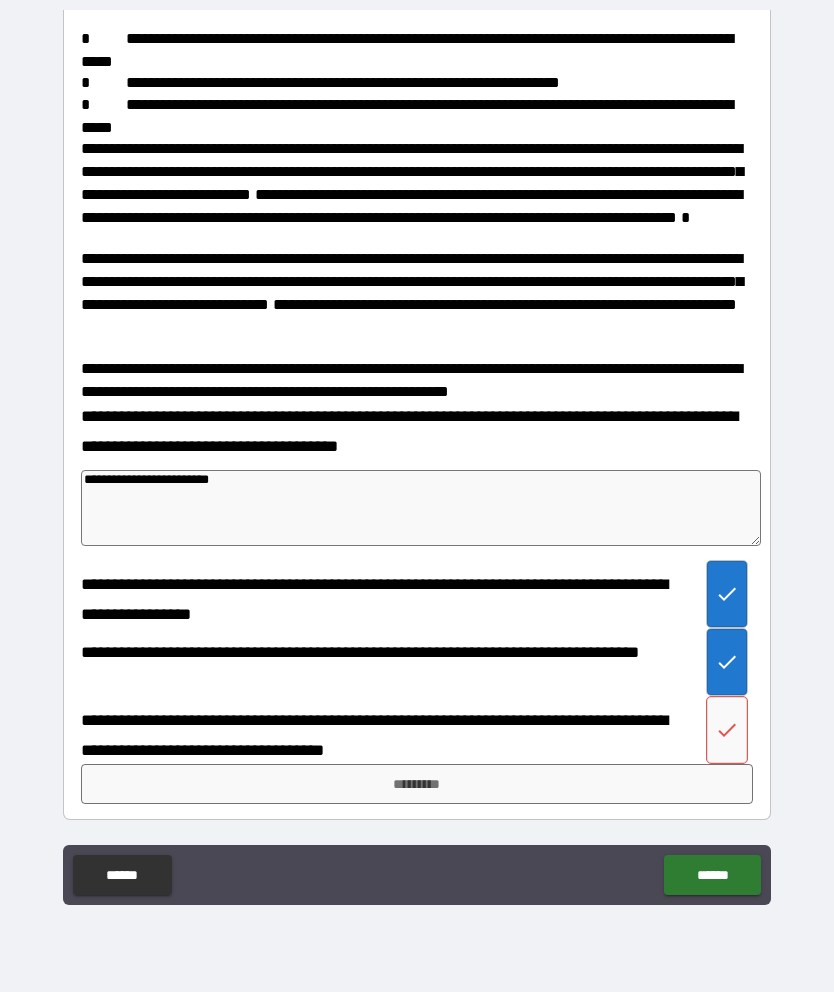 click at bounding box center [727, 730] 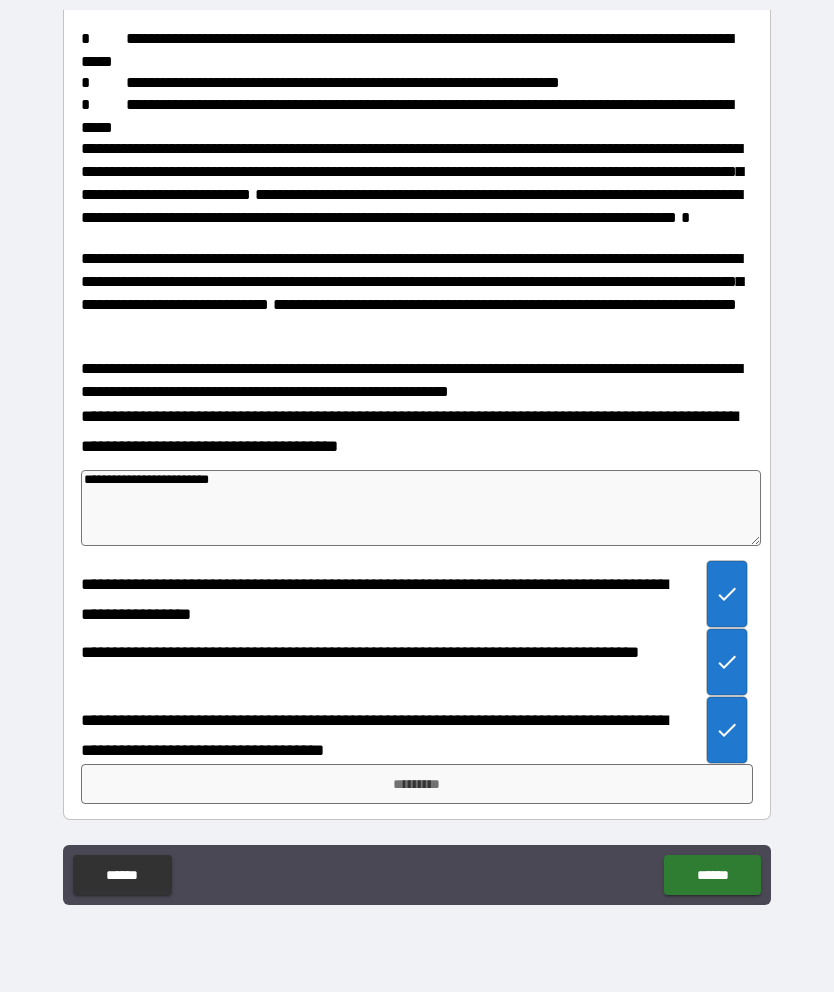 click on "*********" at bounding box center [417, 784] 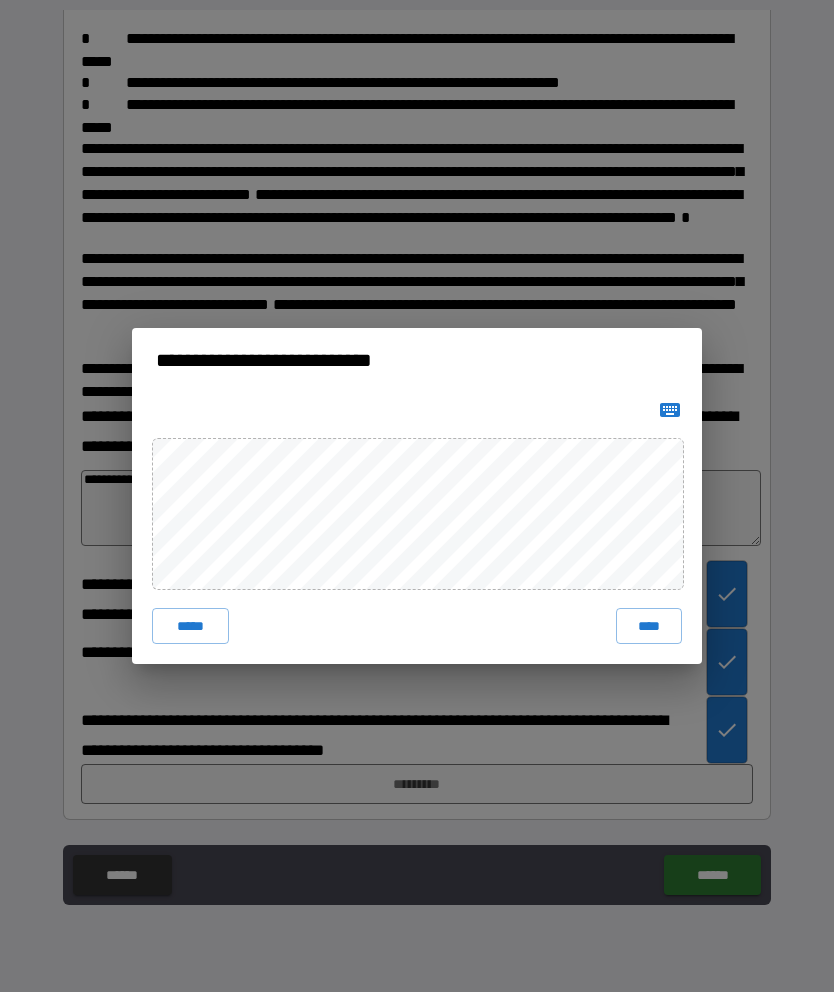 click on "****" at bounding box center [649, 626] 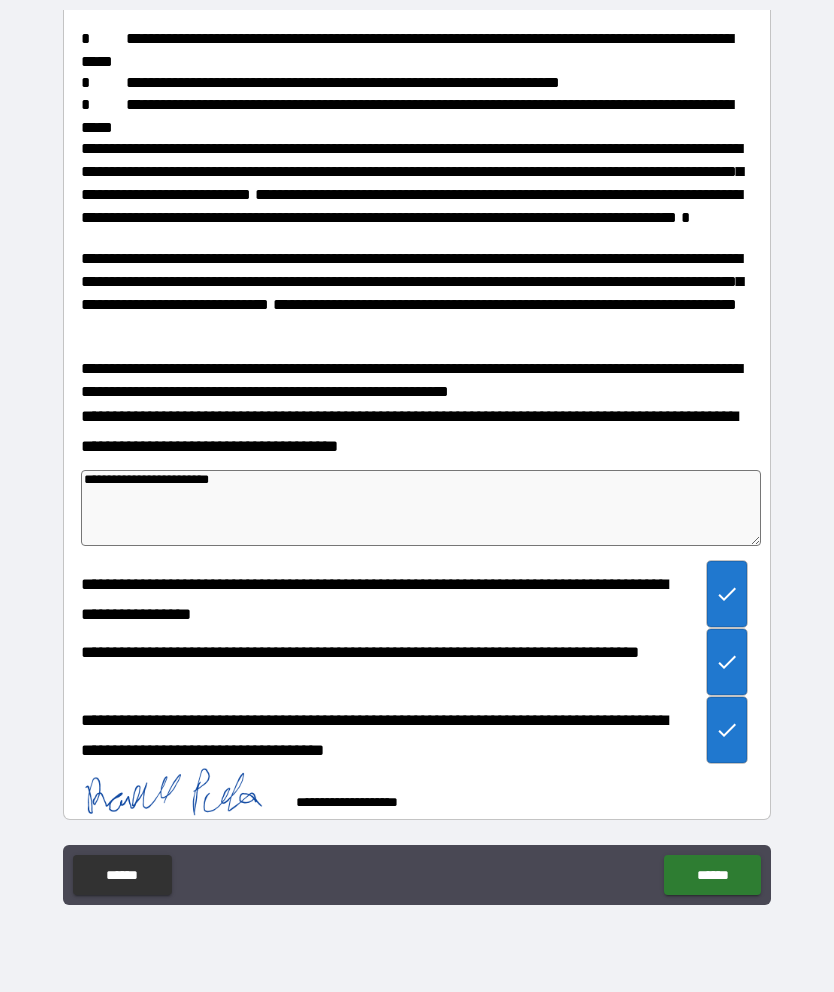 scroll, scrollTop: 512, scrollLeft: 0, axis: vertical 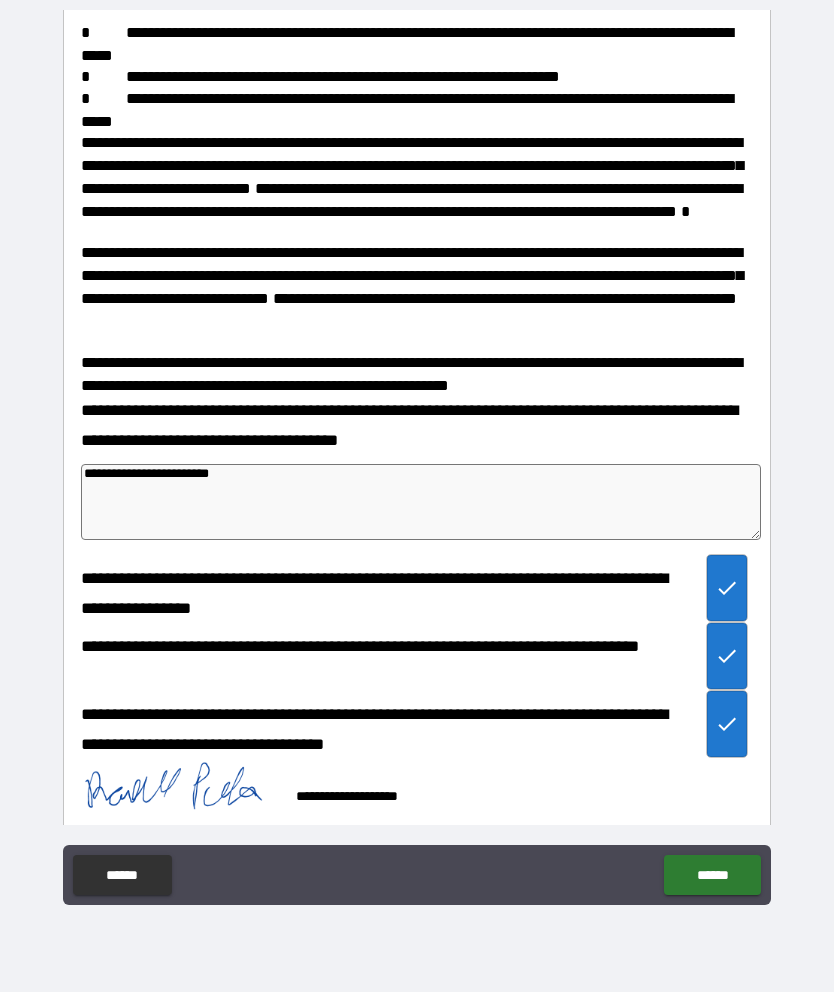 click on "******" at bounding box center (712, 875) 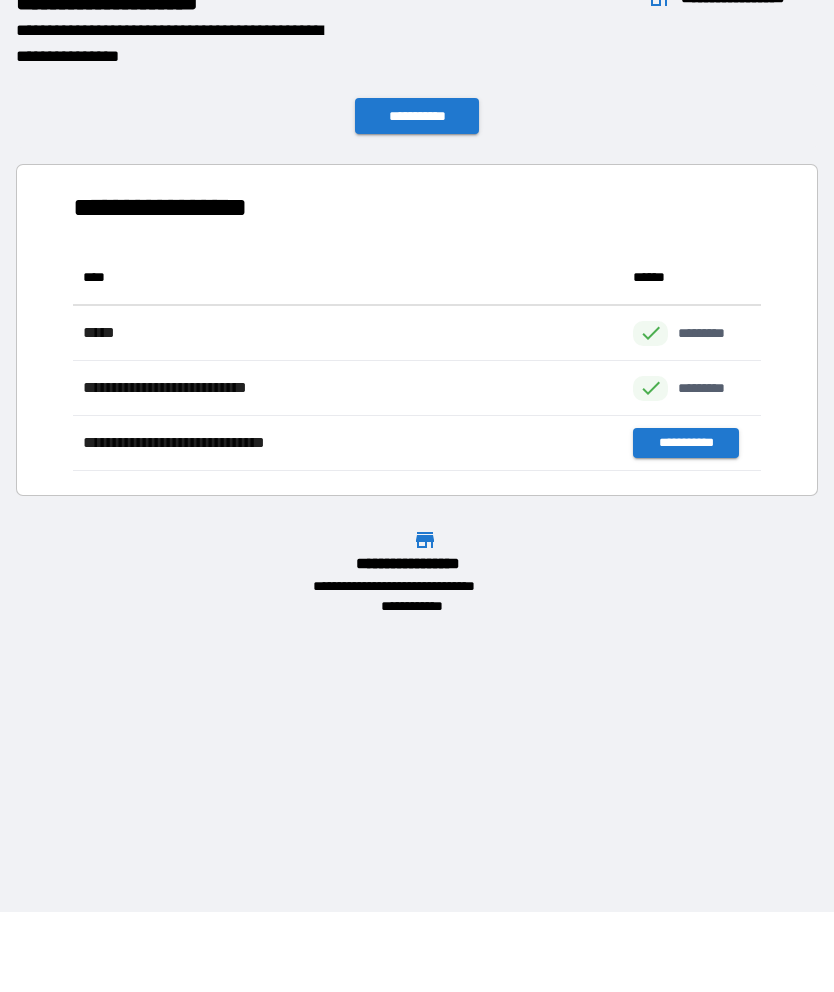 scroll, scrollTop: 1, scrollLeft: 1, axis: both 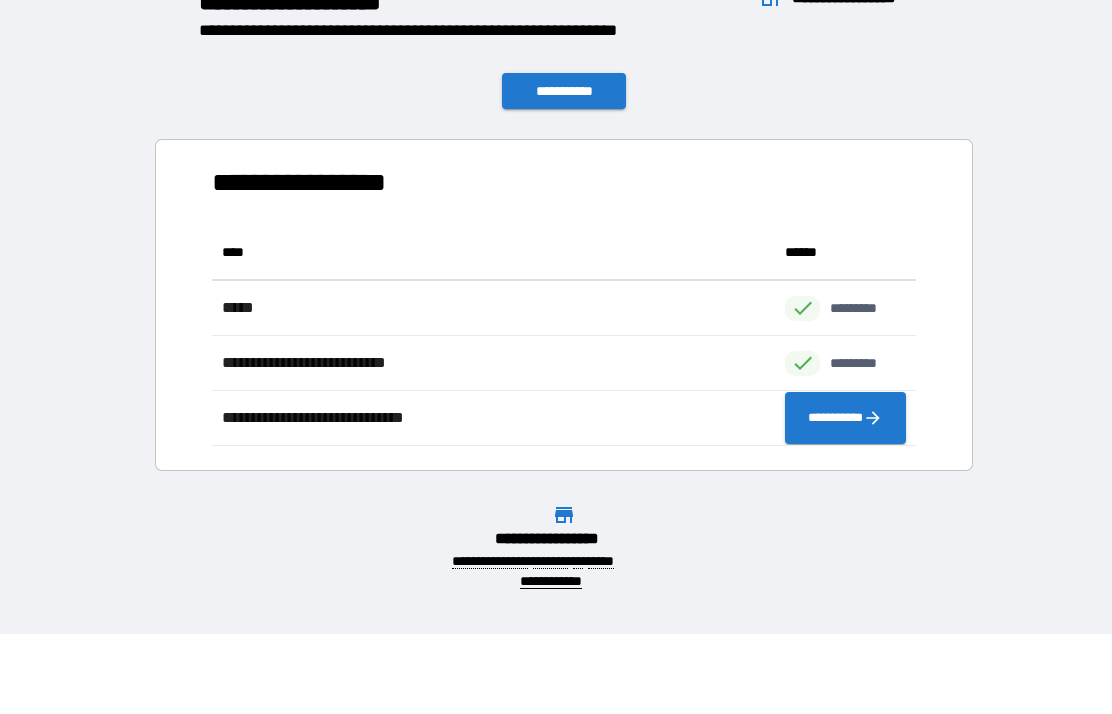 click on "**********" at bounding box center [564, 91] 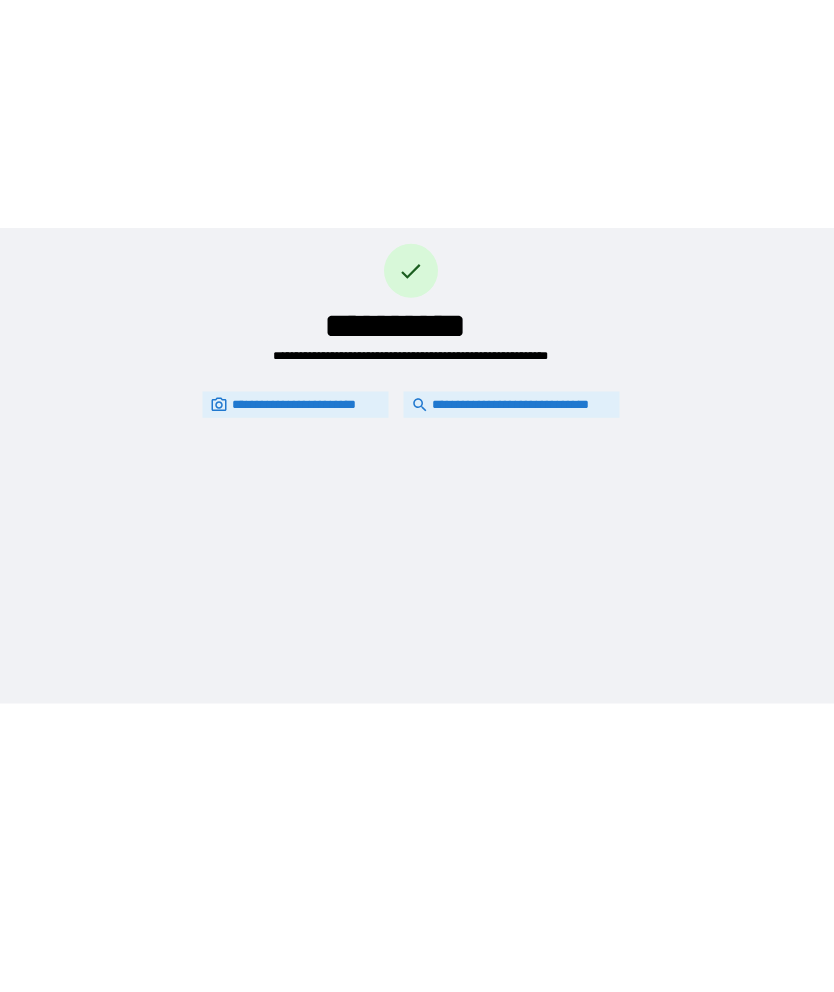 scroll, scrollTop: 0, scrollLeft: 0, axis: both 